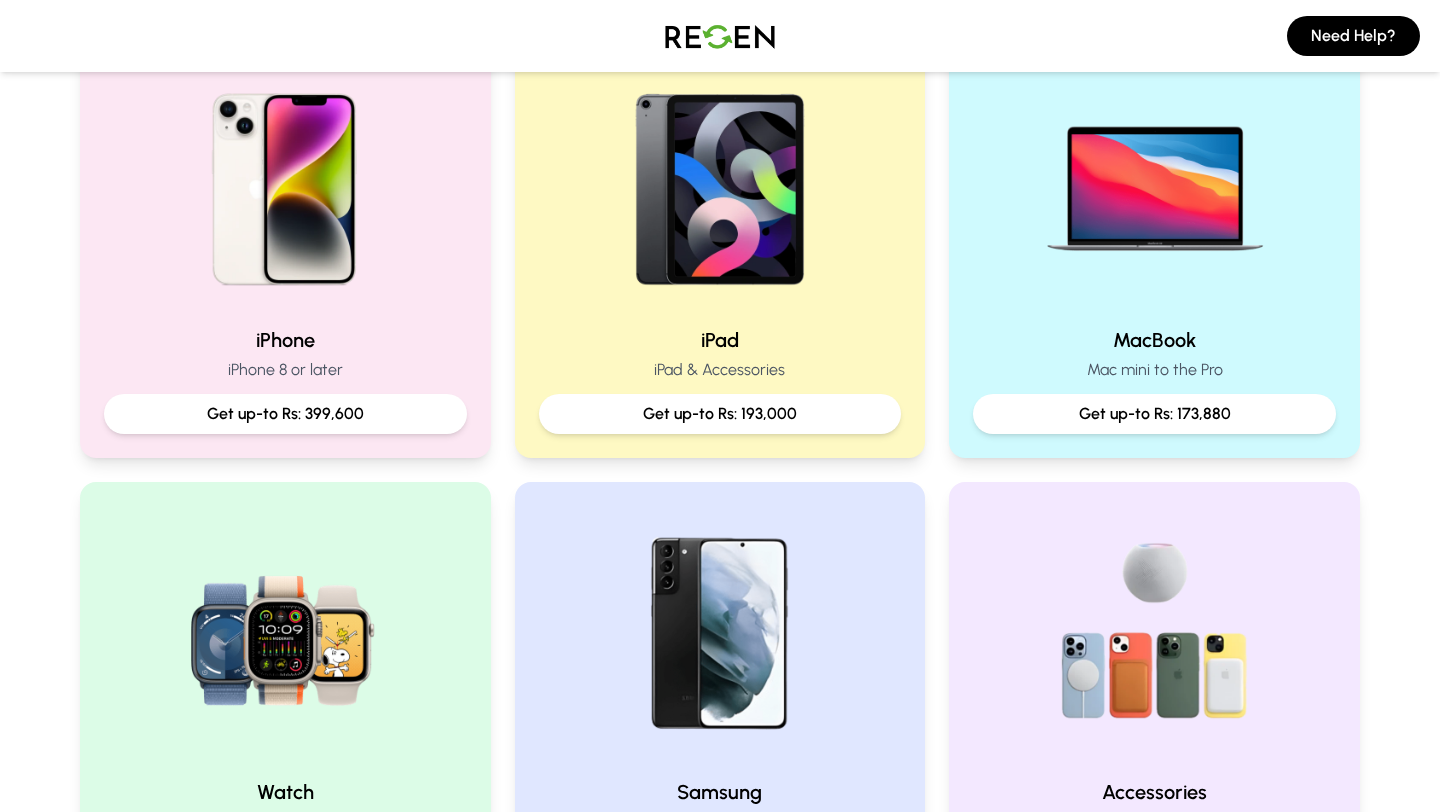 scroll, scrollTop: 461, scrollLeft: 0, axis: vertical 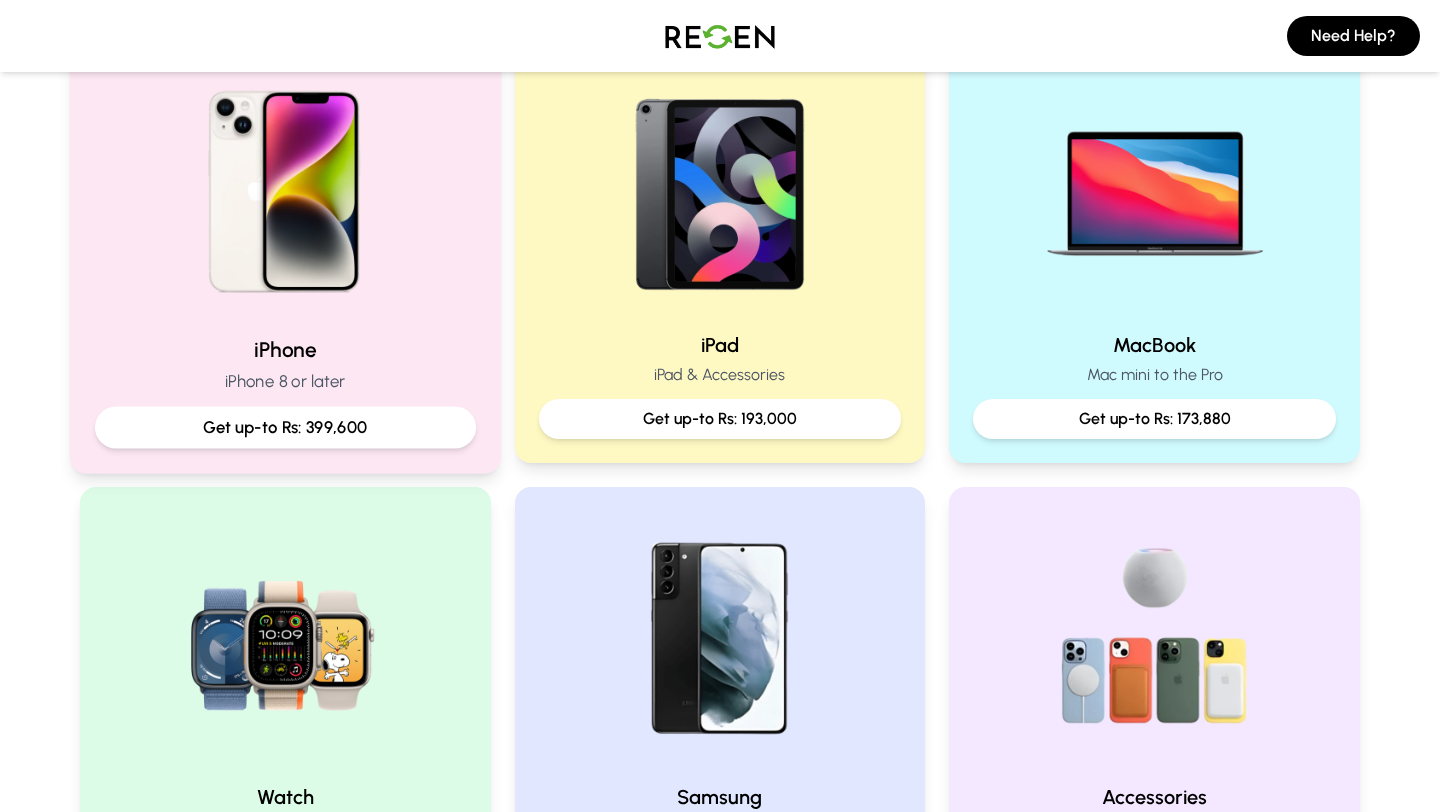 click on "iPhone 8 or later" at bounding box center (285, 381) 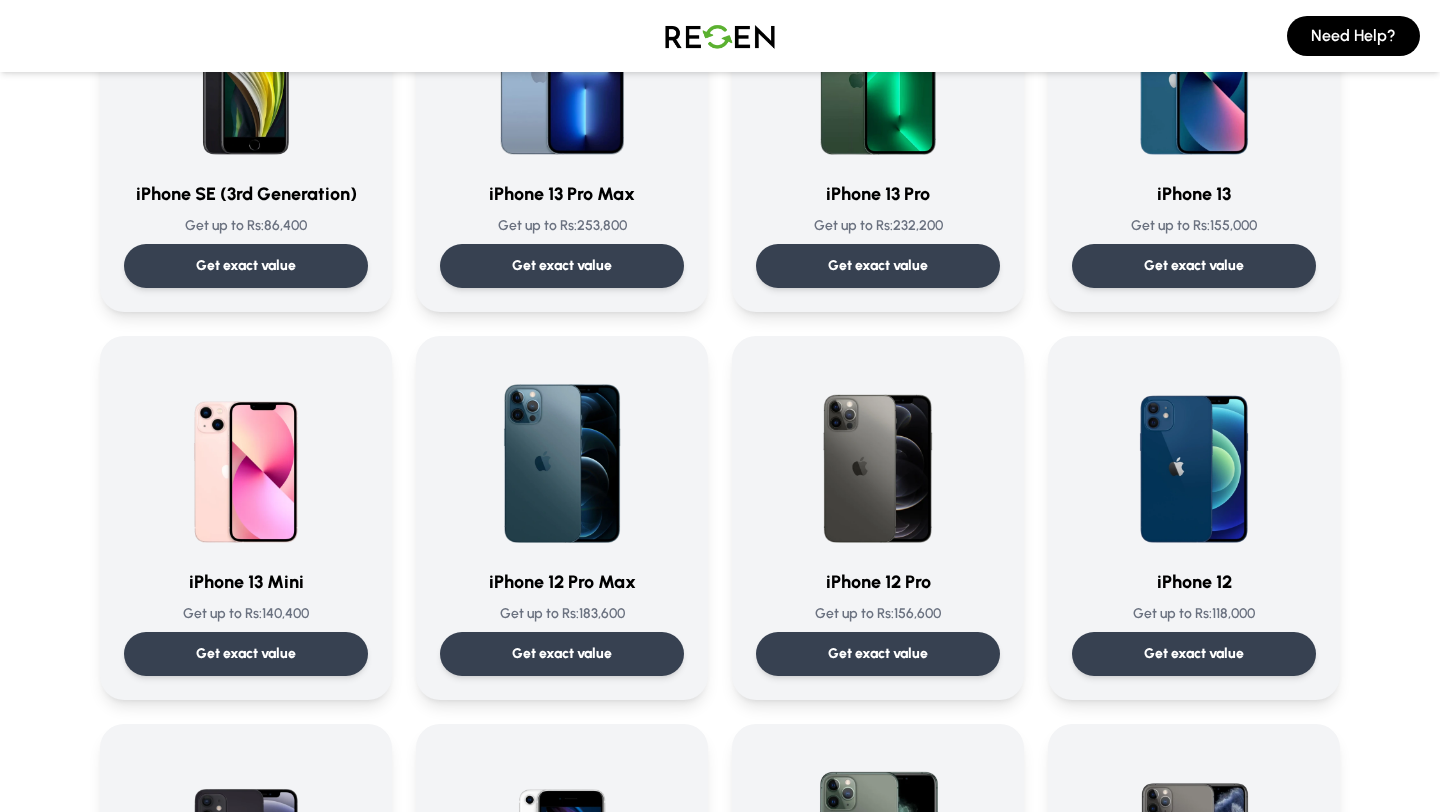 scroll, scrollTop: 1057, scrollLeft: 0, axis: vertical 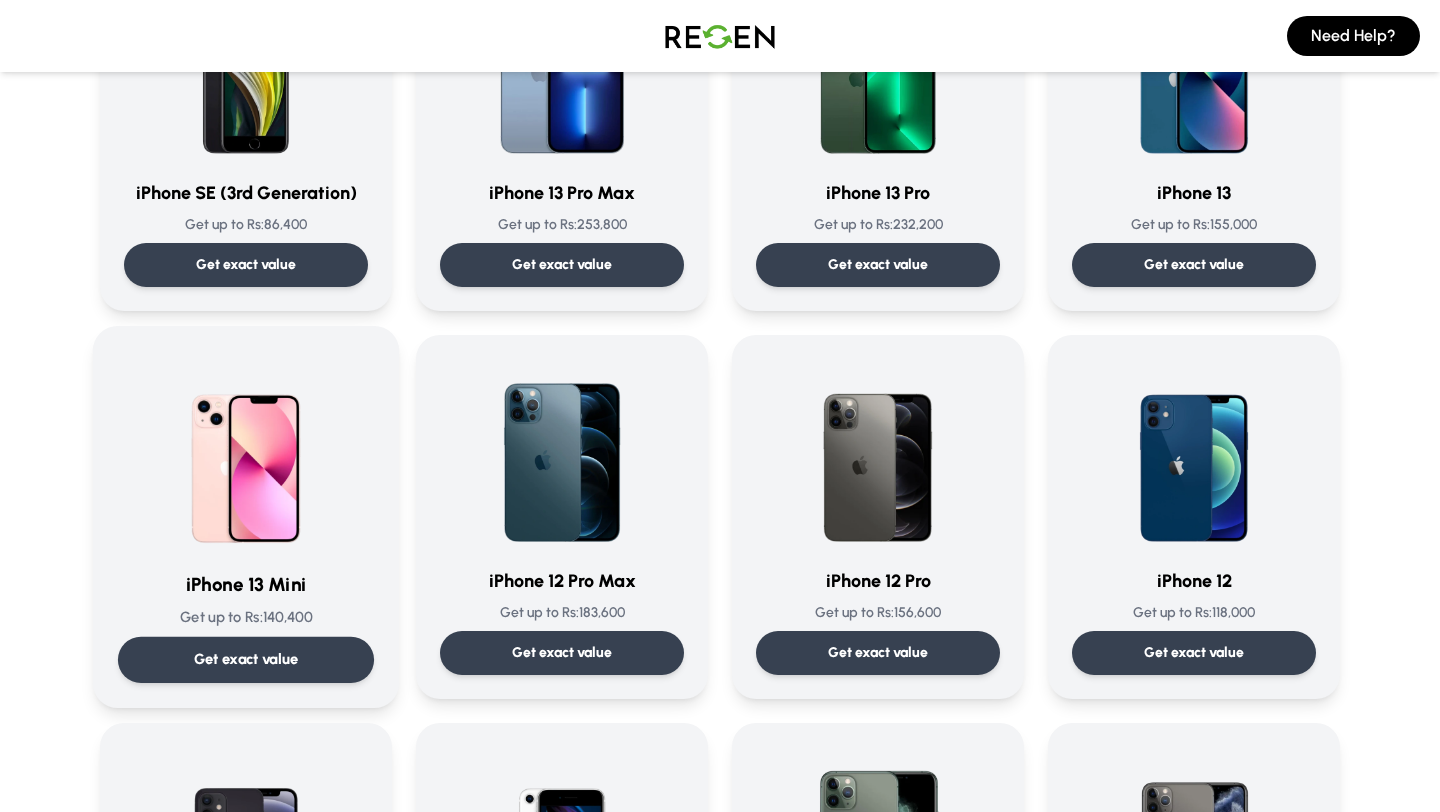 click on "Get exact value" at bounding box center (246, 659) 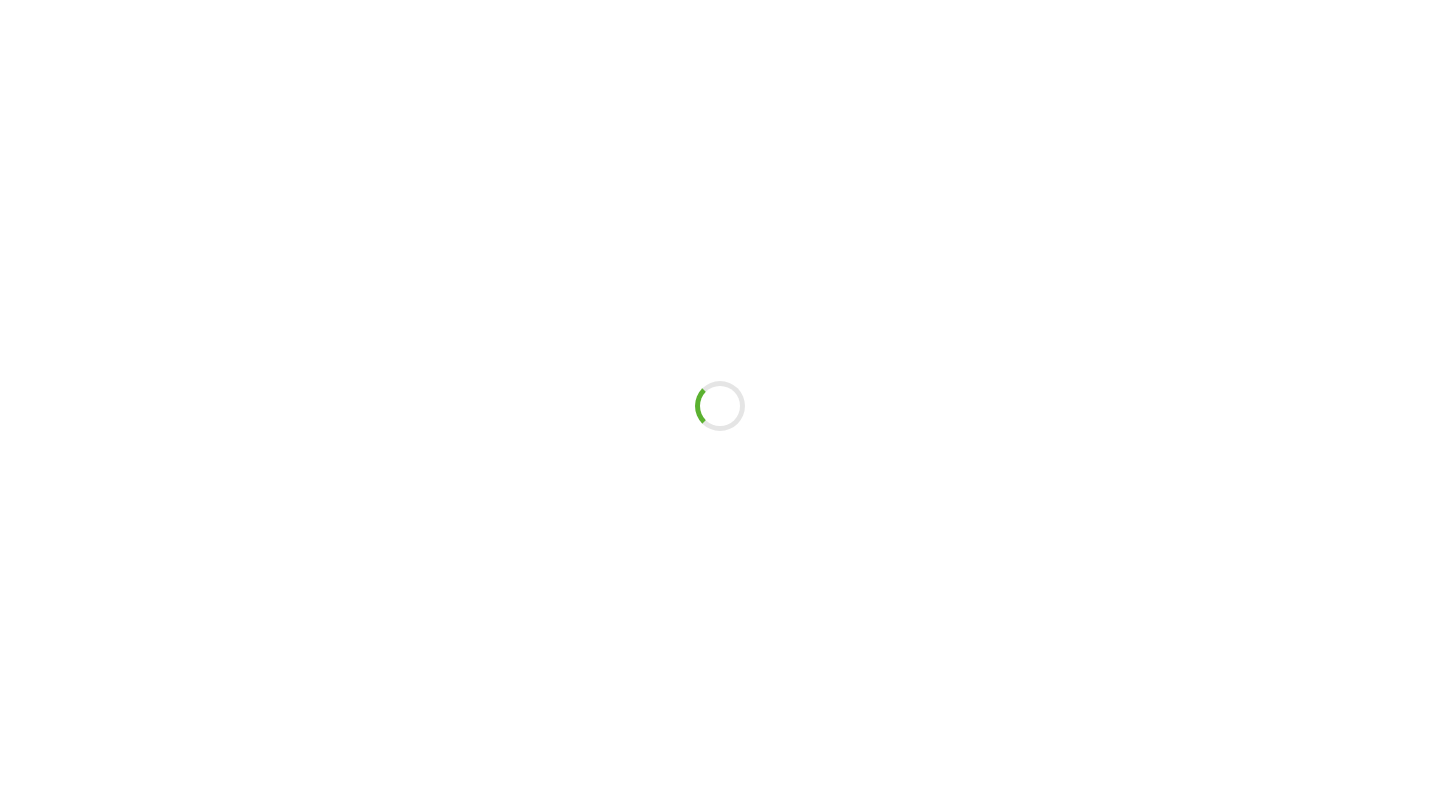 scroll, scrollTop: 0, scrollLeft: 0, axis: both 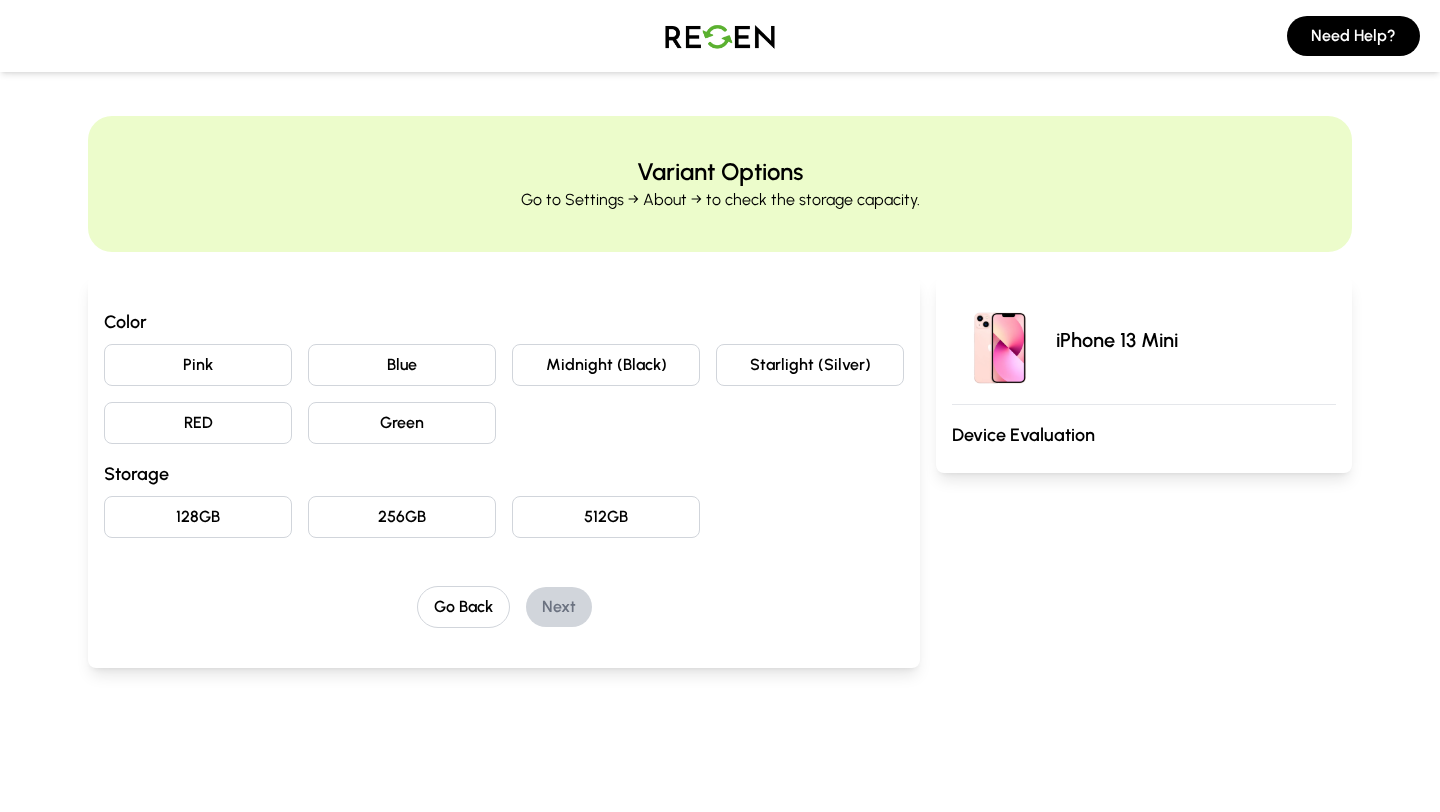 click on "Midnight (Black)" at bounding box center (606, 365) 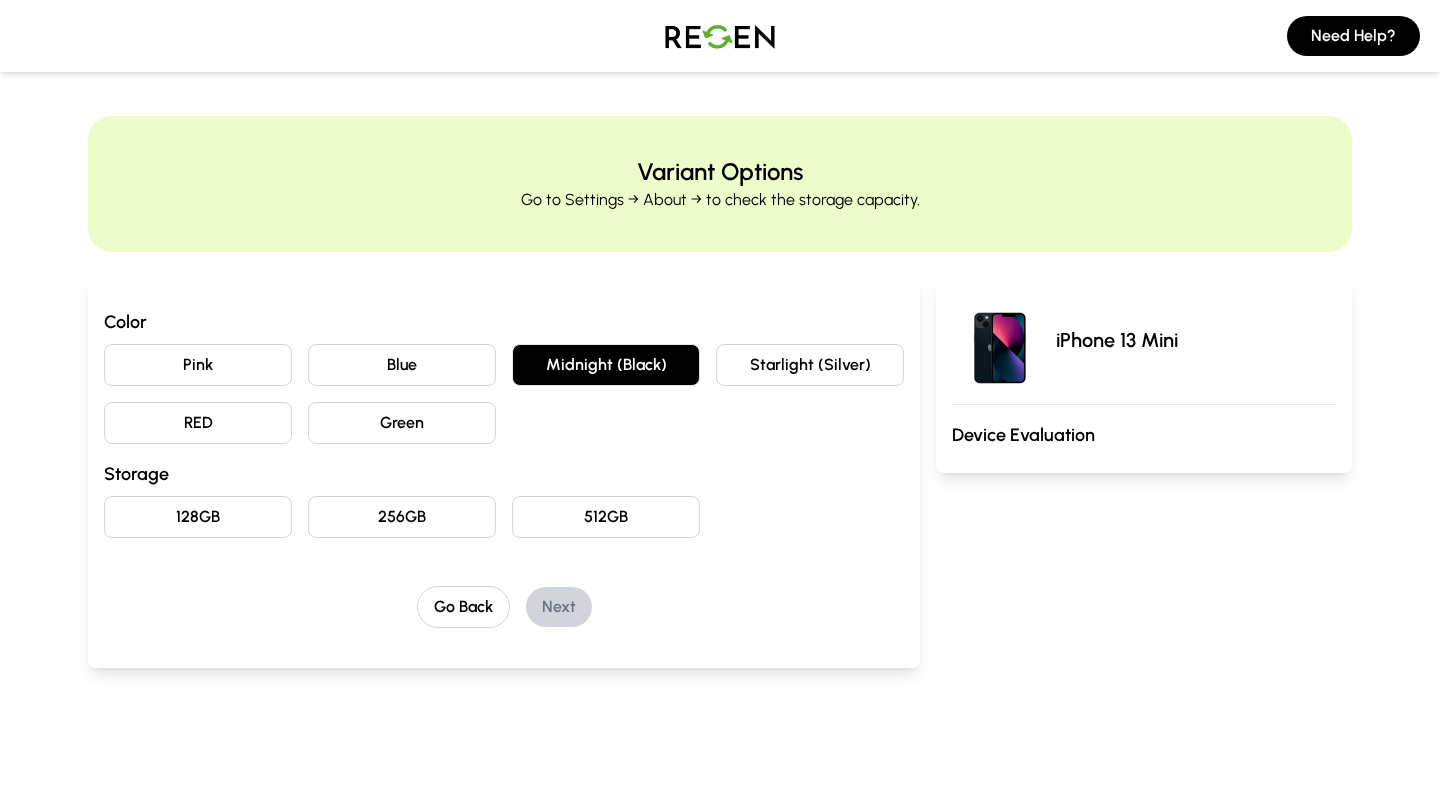 click on "128GB" at bounding box center (198, 517) 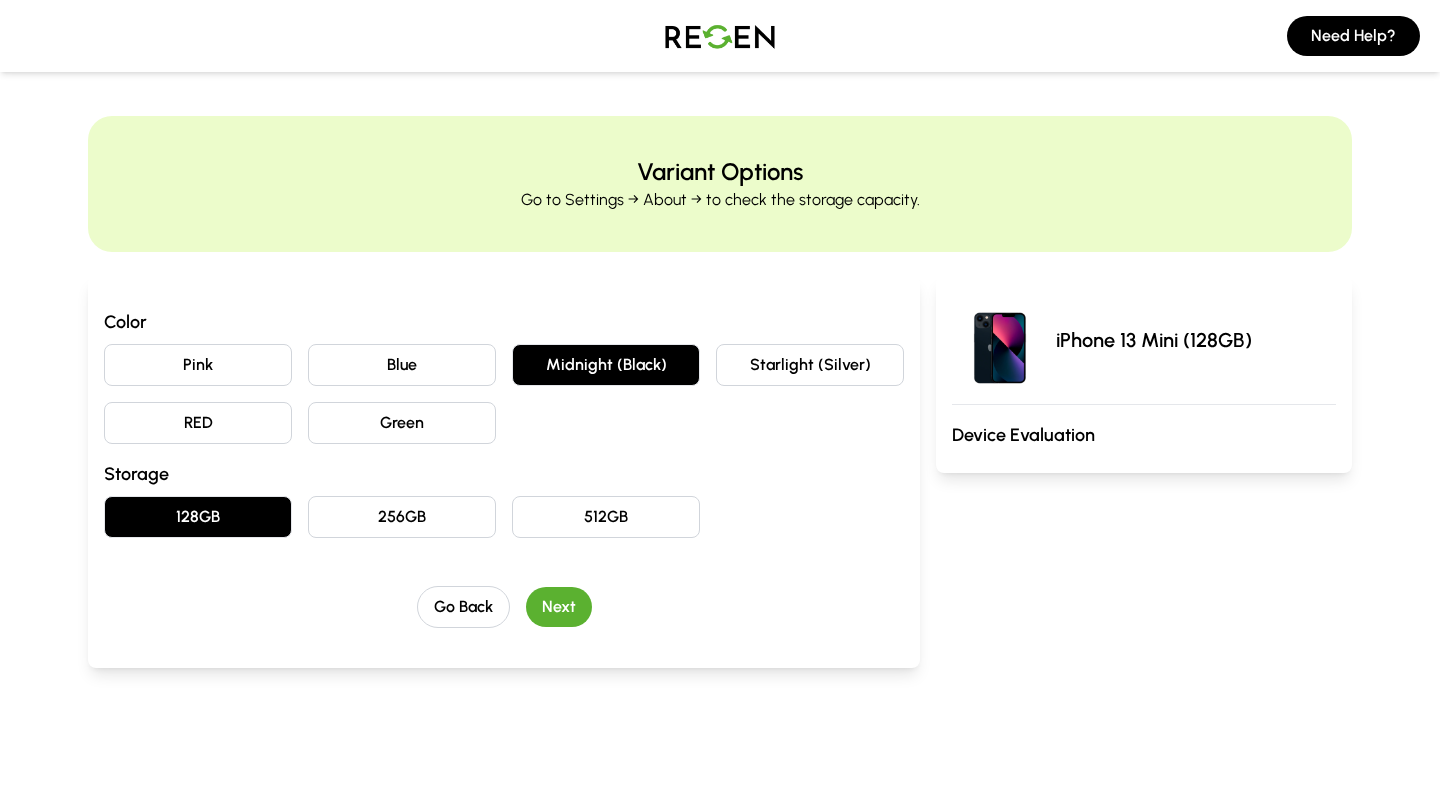 click on "Next" at bounding box center (559, 607) 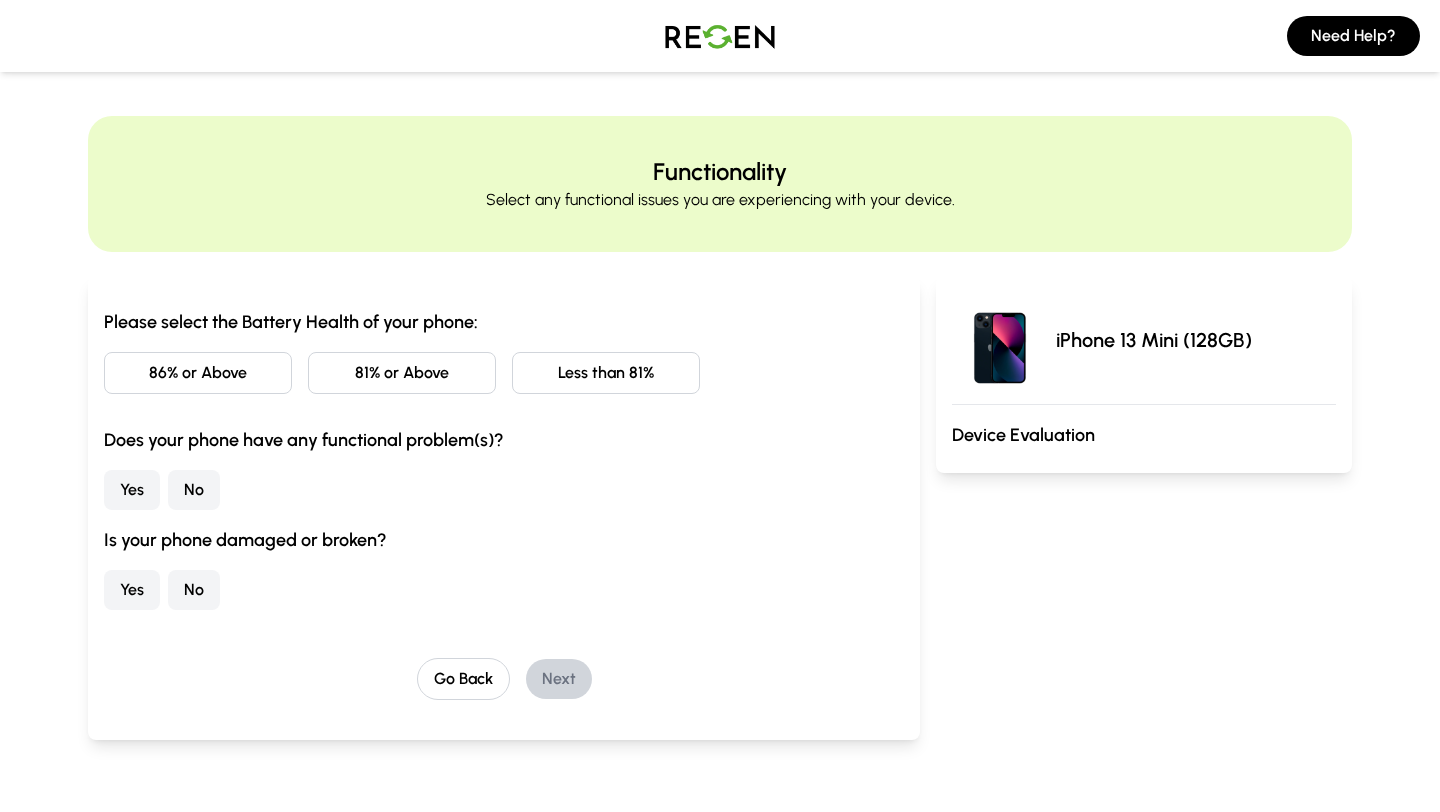 click on "No" at bounding box center (194, 490) 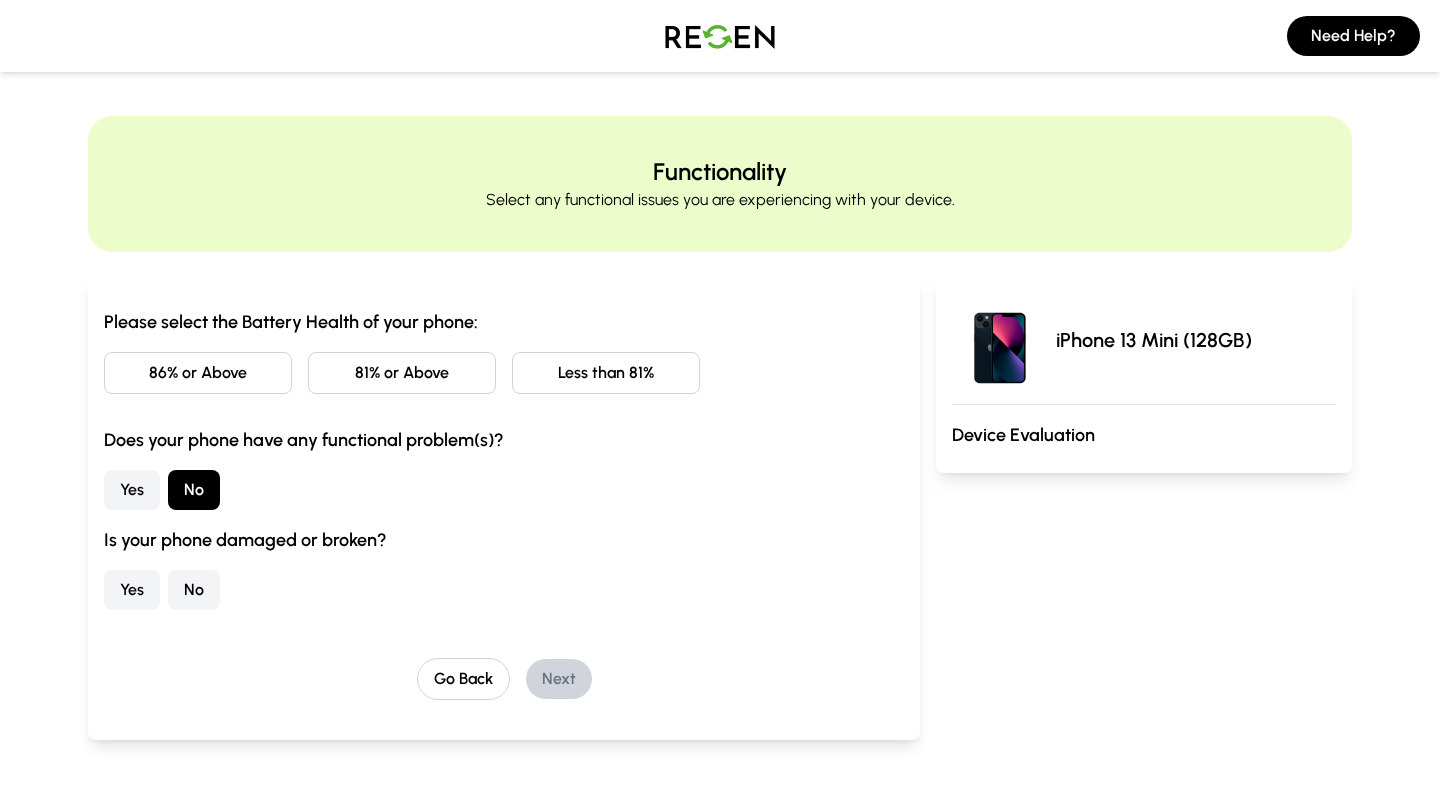 click on "No" at bounding box center (194, 590) 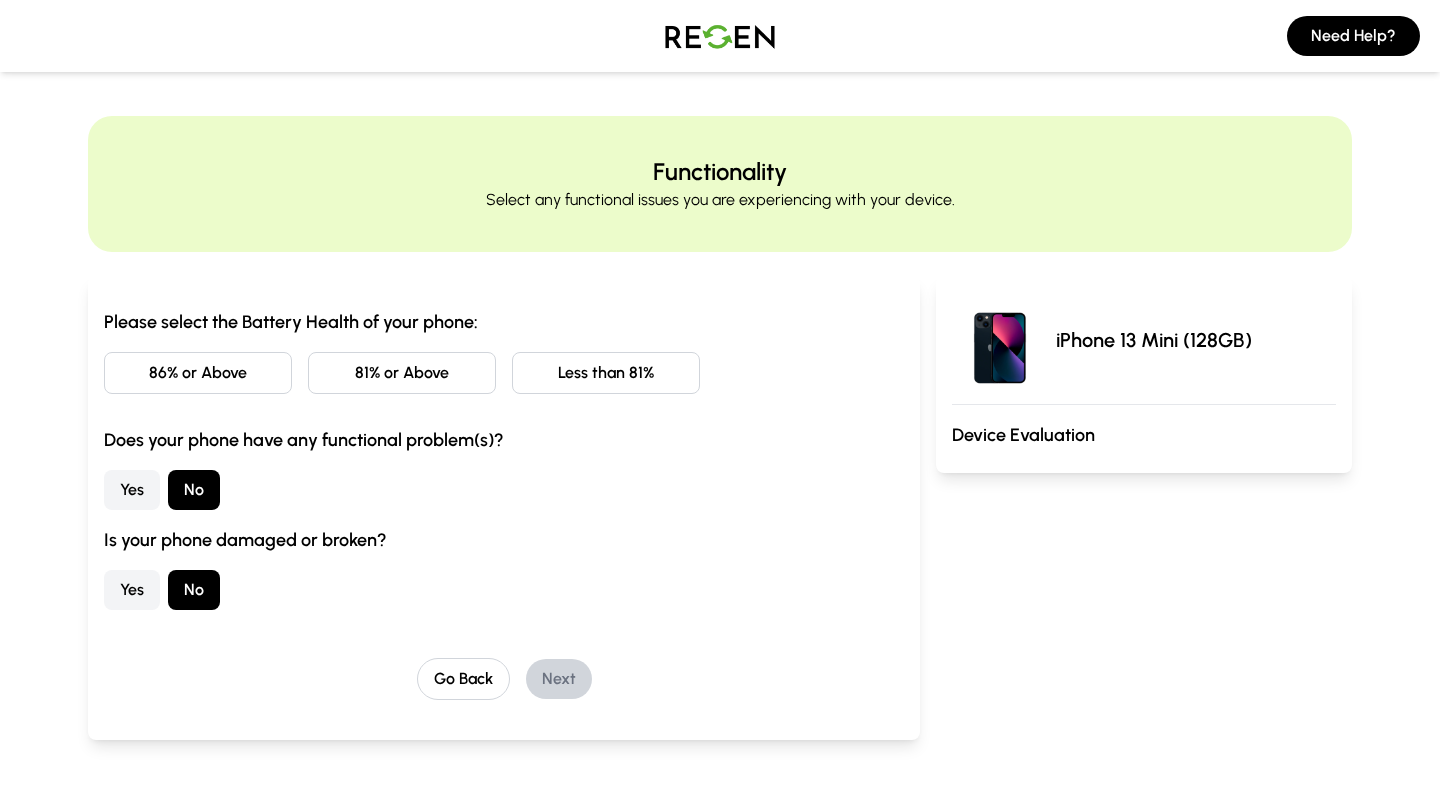 click on "81% or Above" at bounding box center (402, 373) 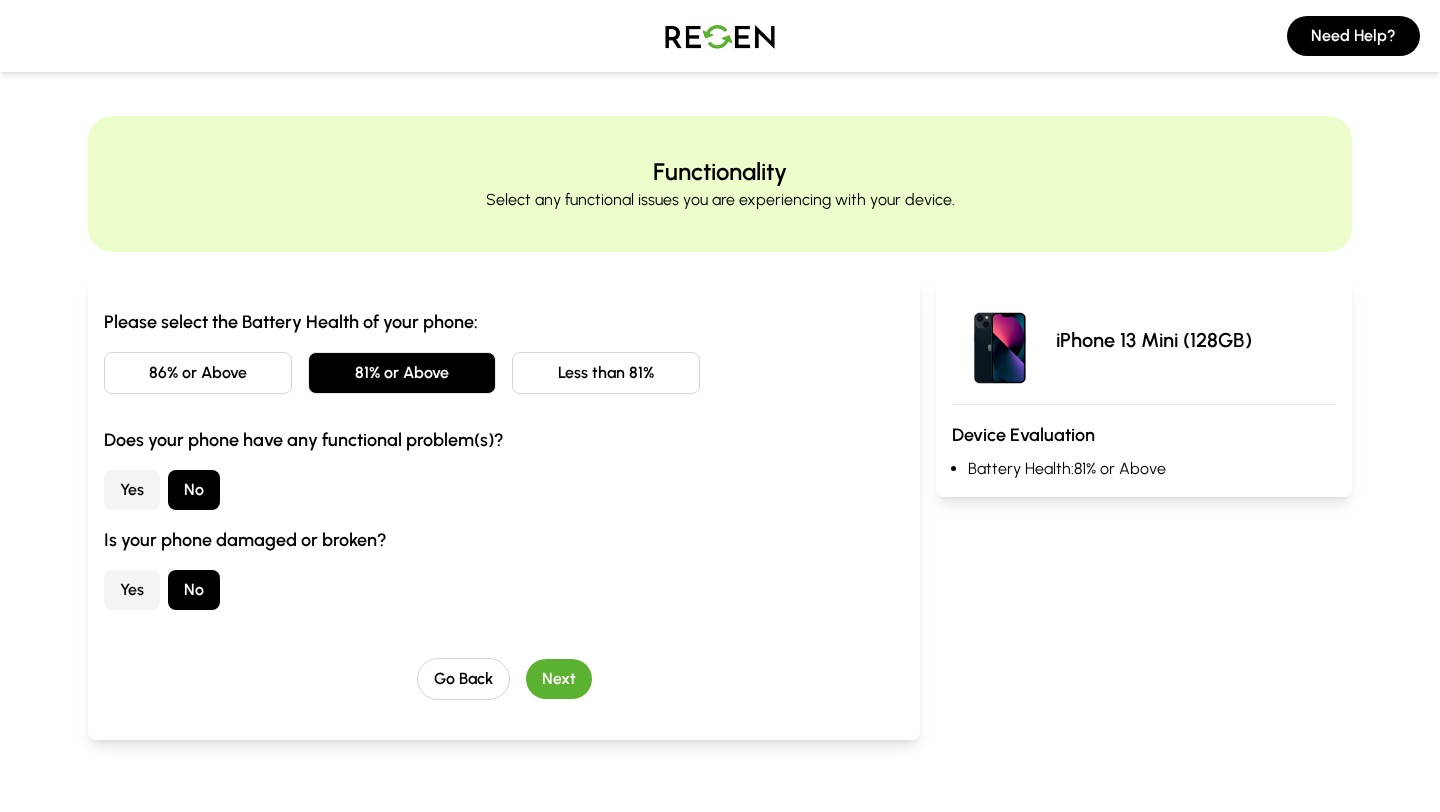 click on "Next" at bounding box center [559, 679] 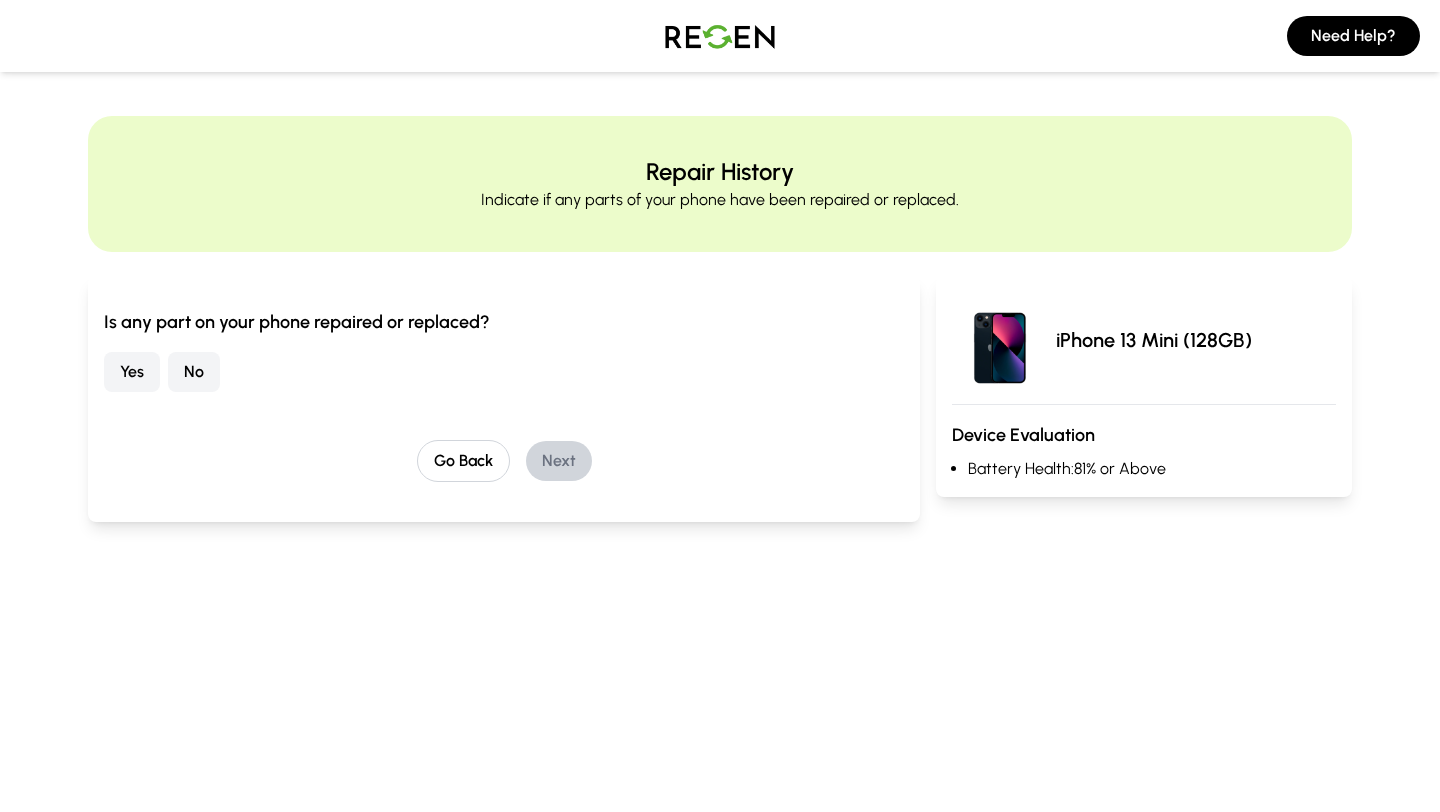 click on "No" at bounding box center (194, 372) 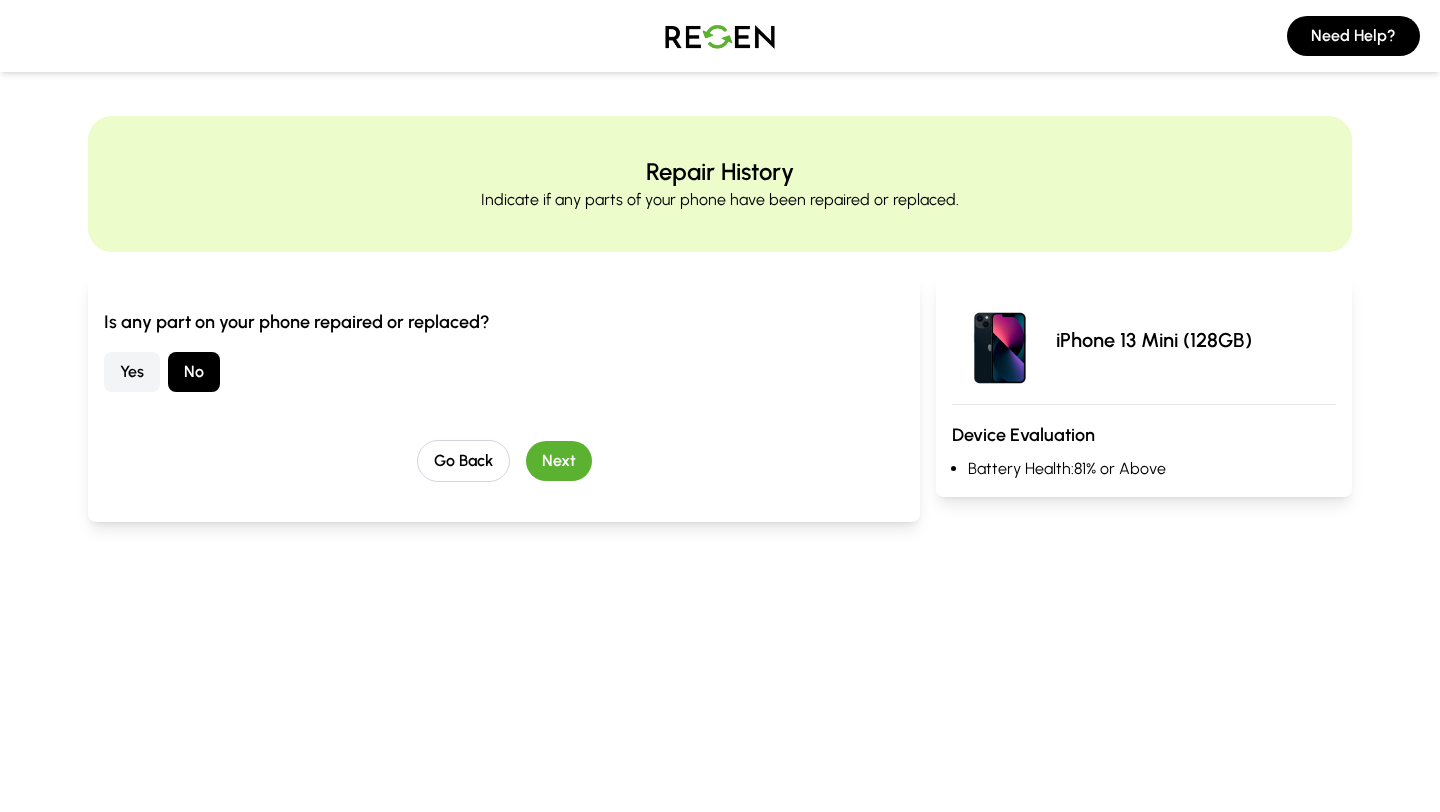 click on "Next" at bounding box center (559, 461) 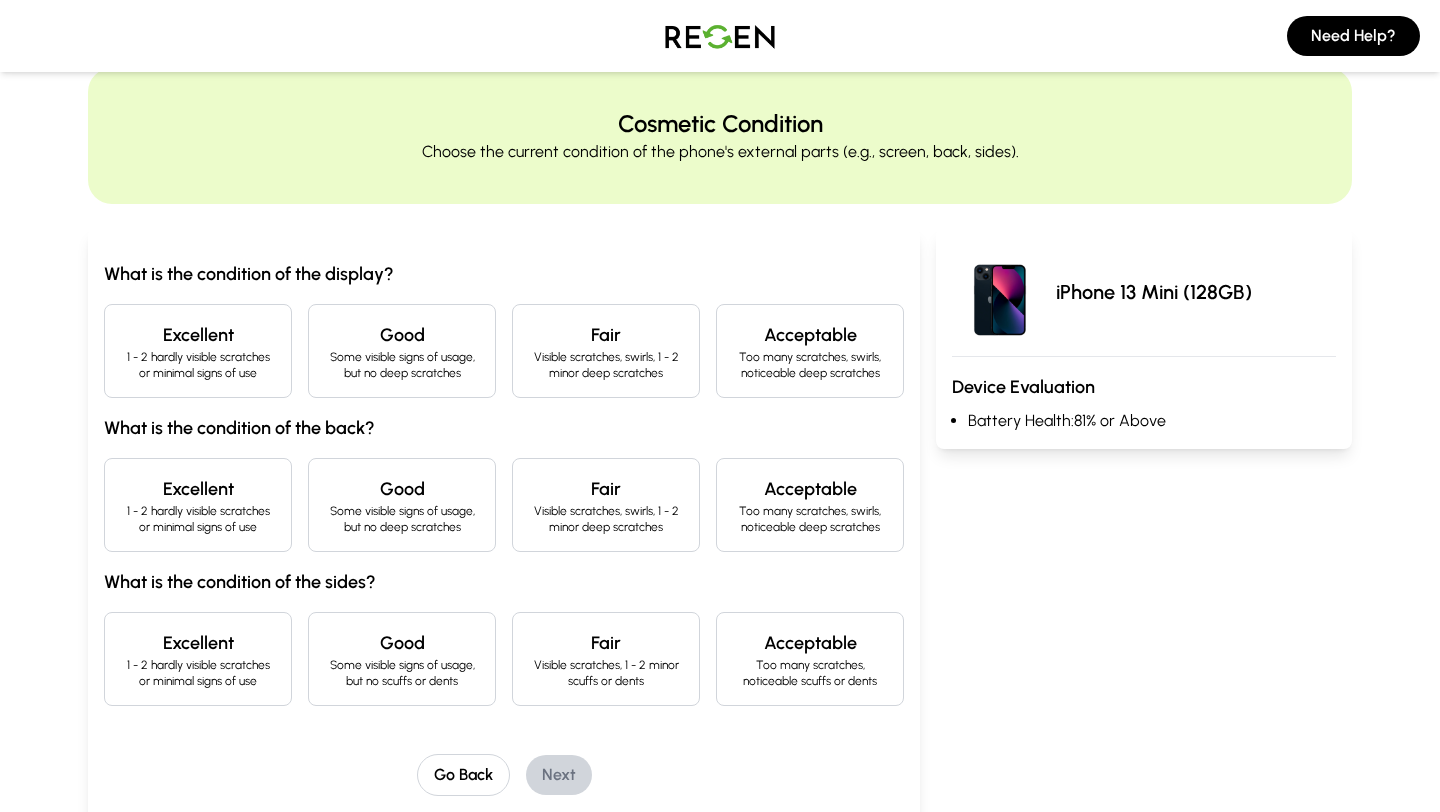 scroll, scrollTop: 50, scrollLeft: 0, axis: vertical 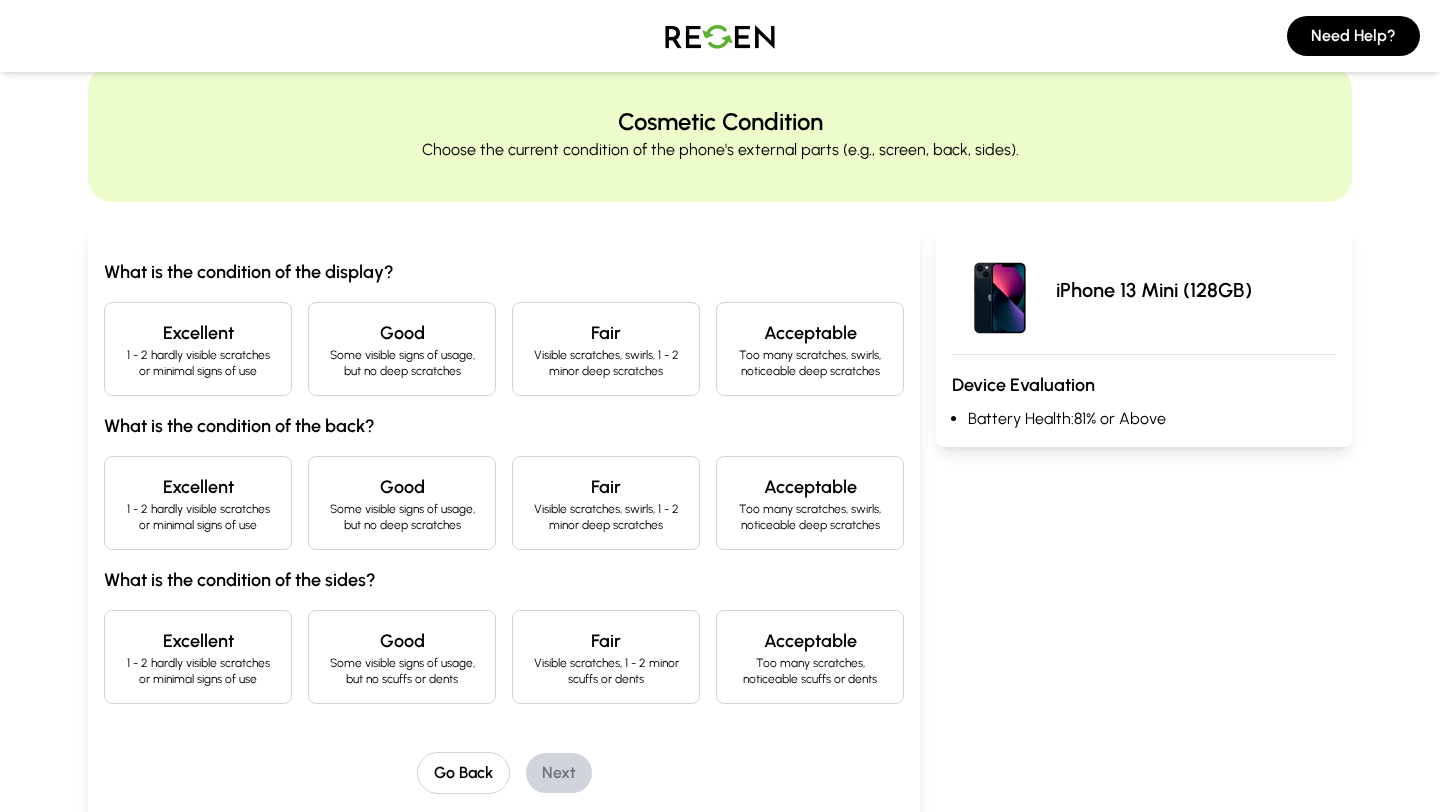 click on "Excellent" at bounding box center [198, 333] 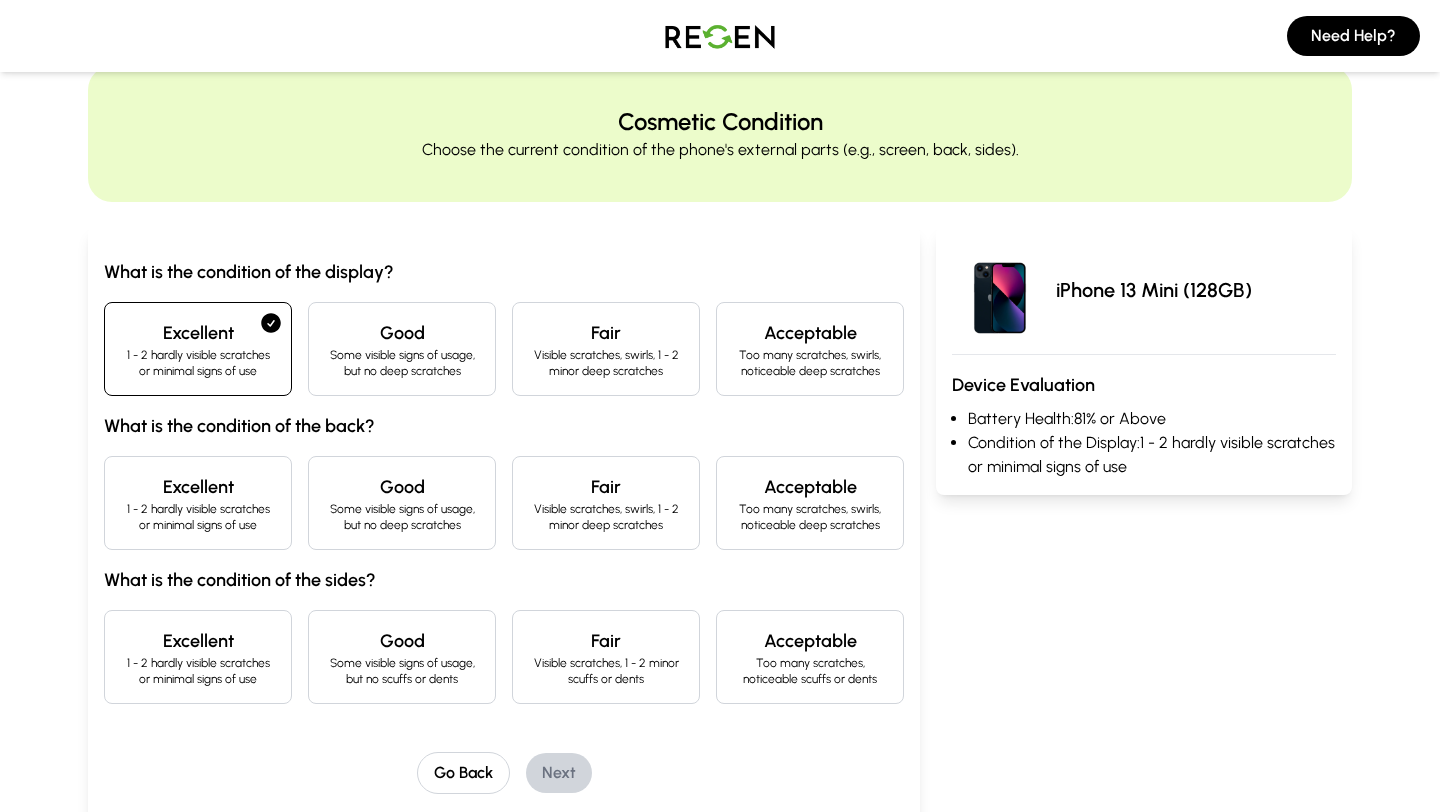 click on "Excellent" at bounding box center [198, 487] 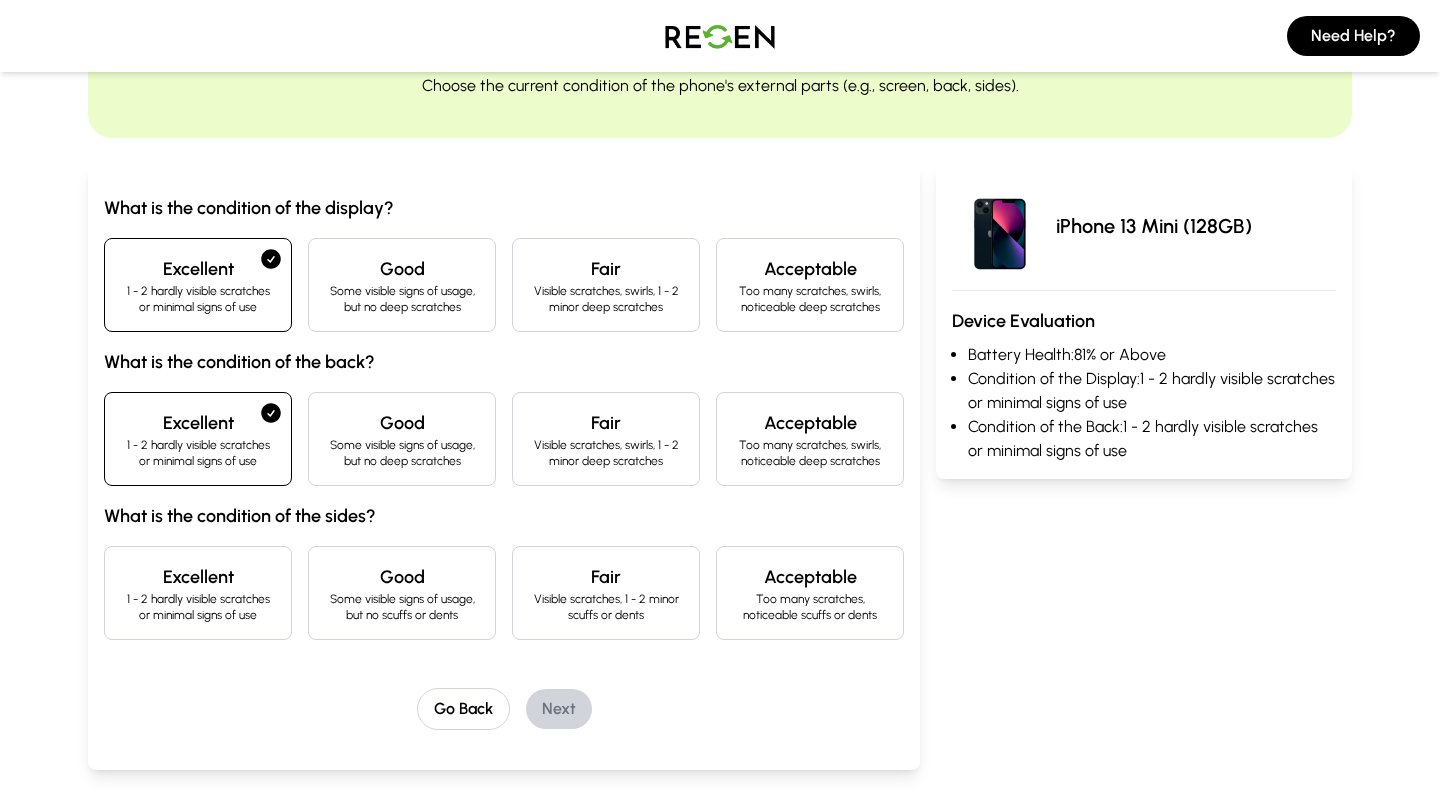 scroll, scrollTop: 112, scrollLeft: 0, axis: vertical 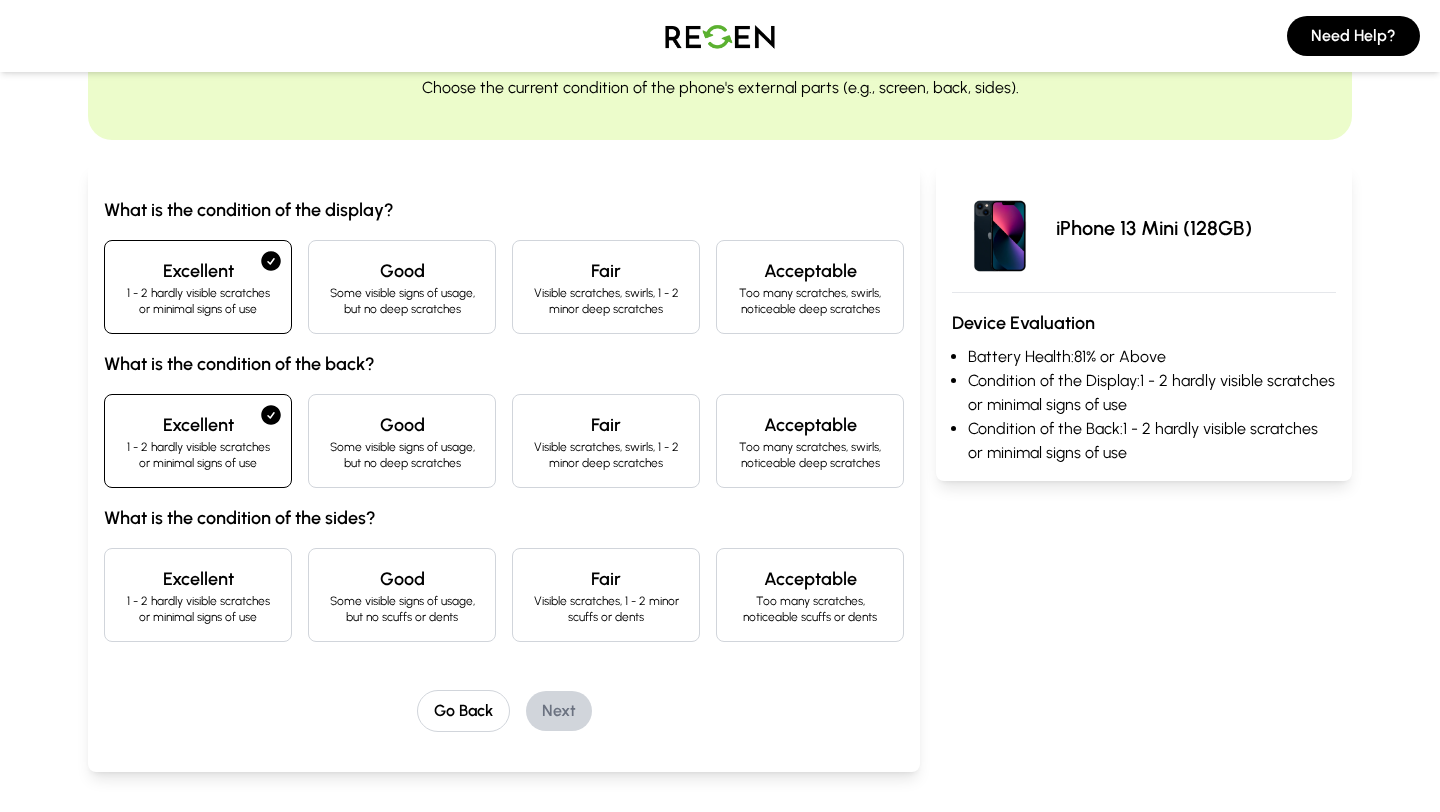 click on "Excellent 1 - 2 hardly visible scratches or minimal signs of use" at bounding box center [198, 595] 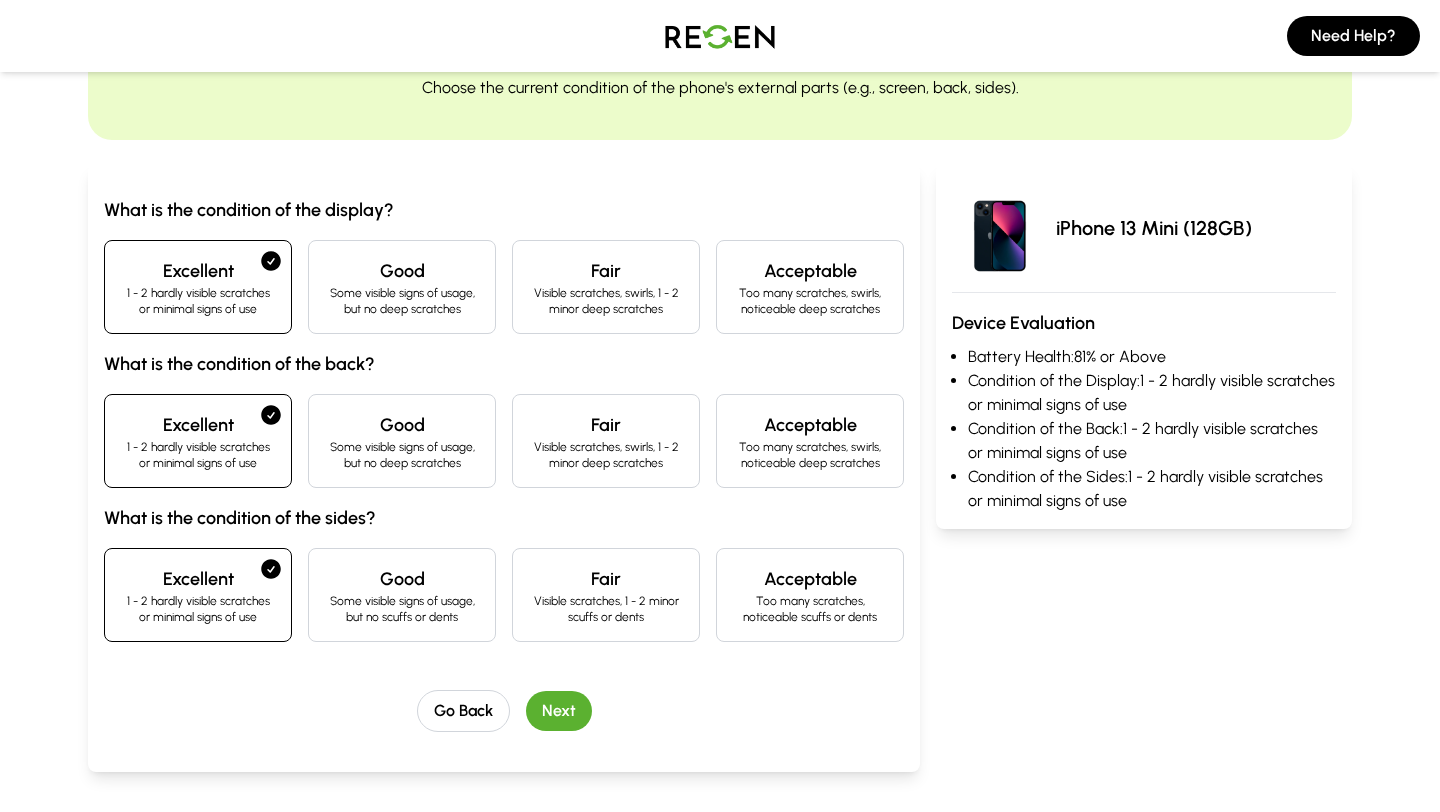 click on "Next" at bounding box center (559, 711) 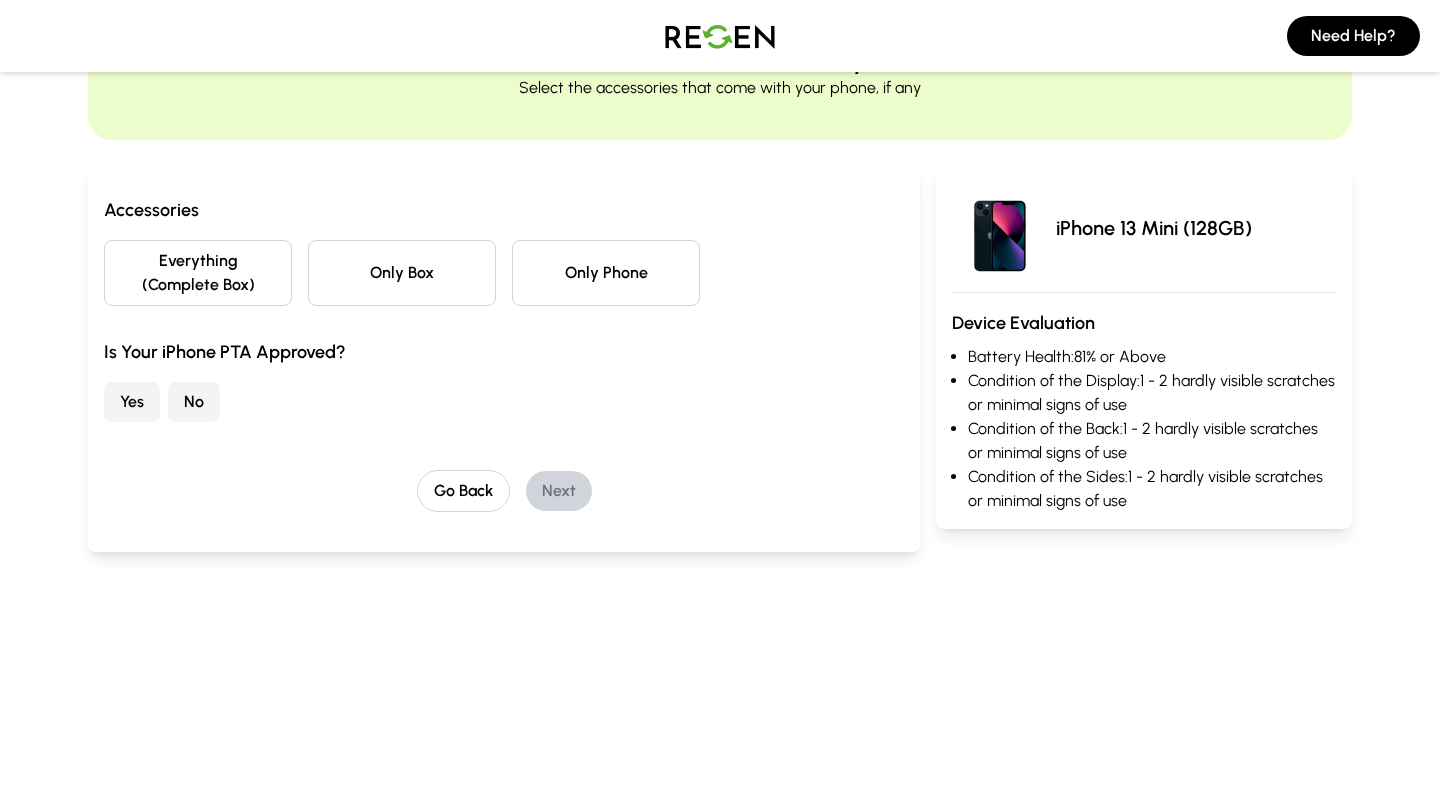 click on "Only Box" at bounding box center [402, 273] 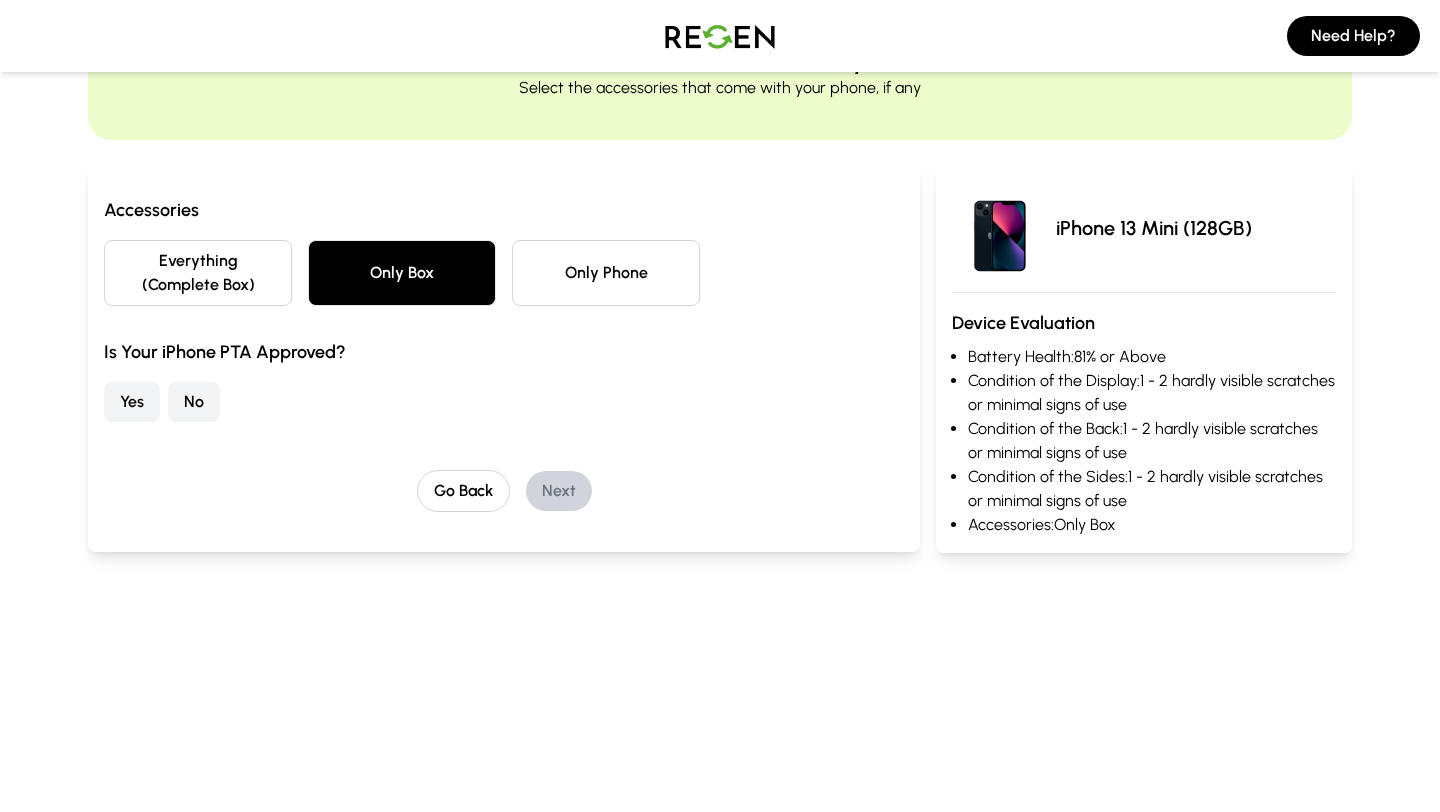 click on "Yes" at bounding box center (132, 402) 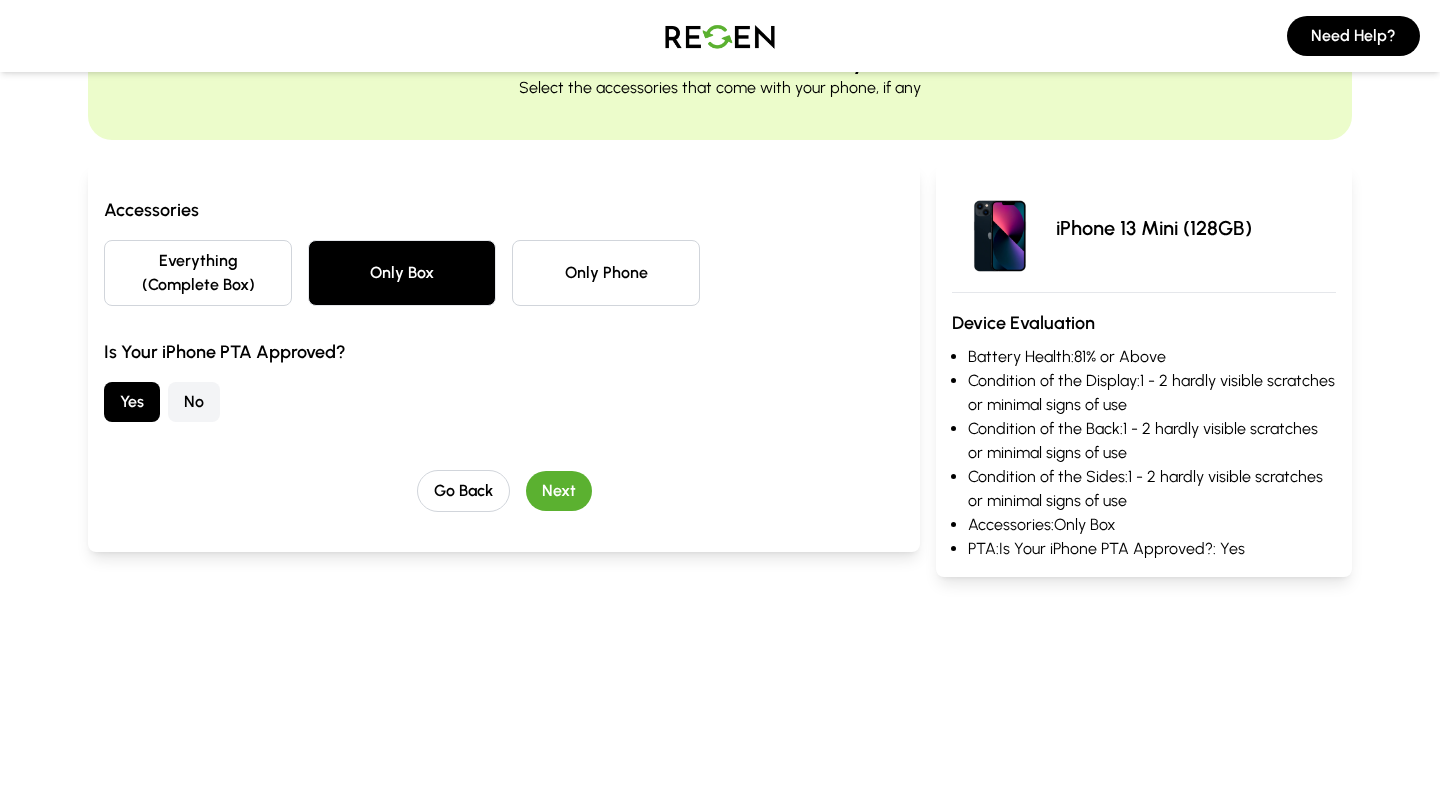 click on "Next" at bounding box center [559, 491] 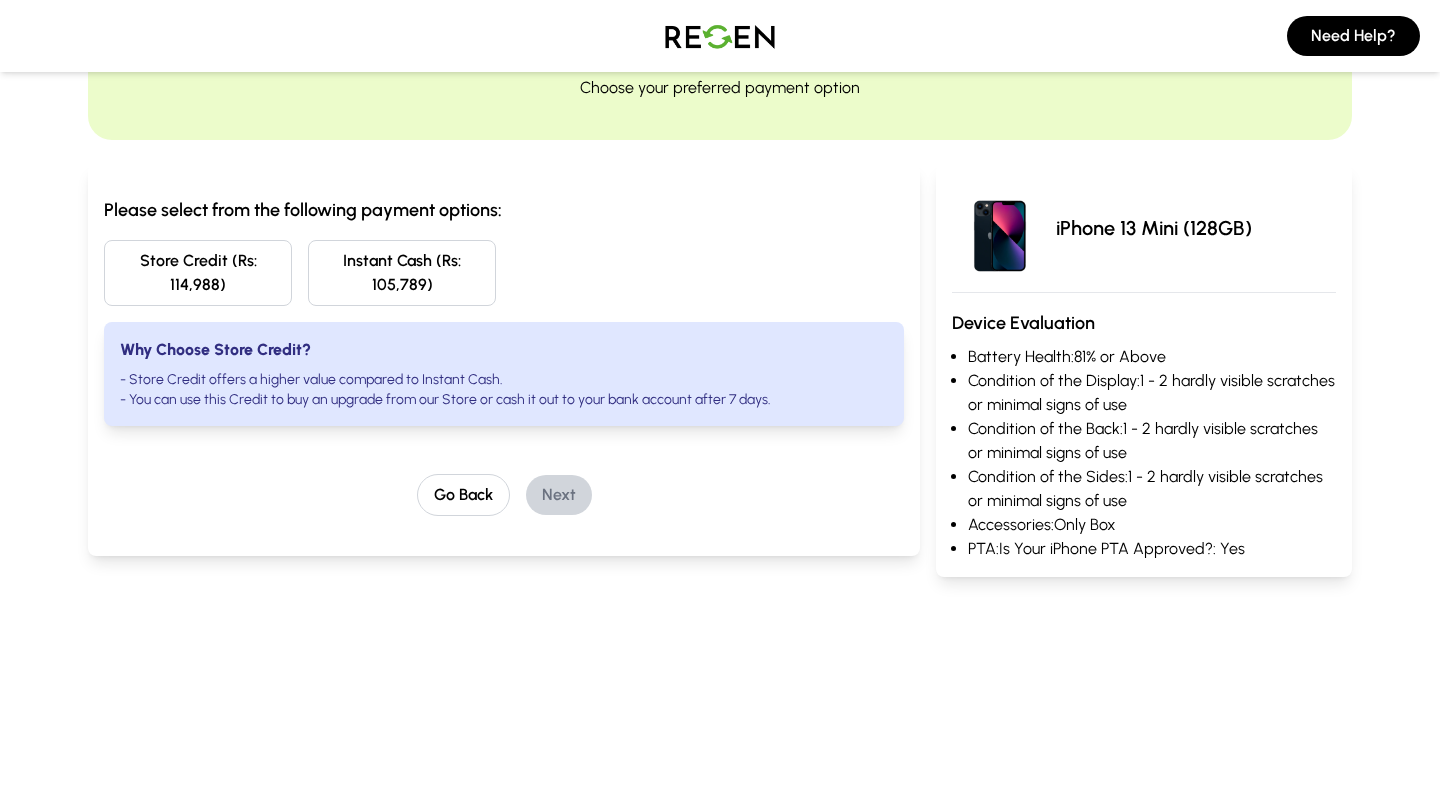 click on "Instant Cash (Rs: 105,789)" at bounding box center [402, 273] 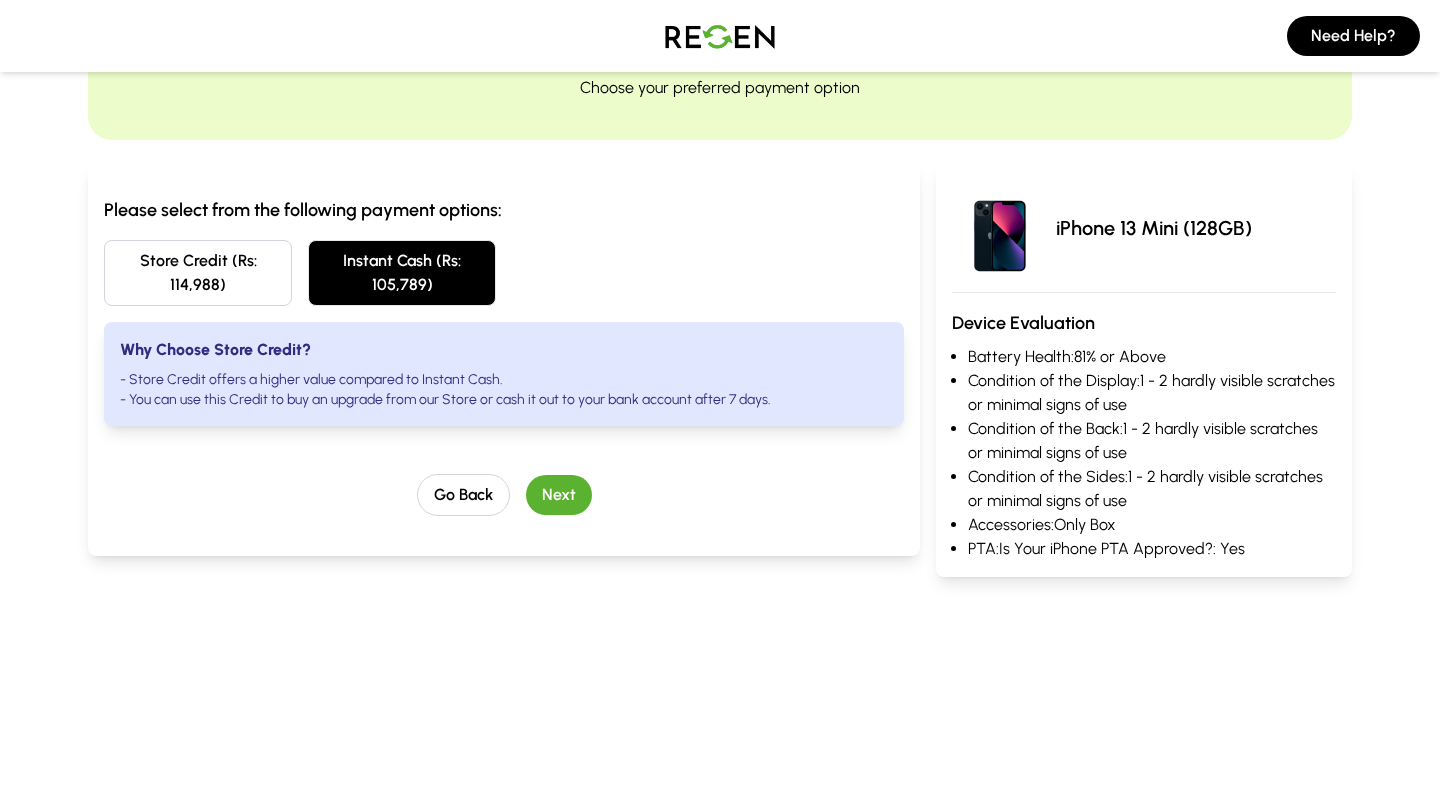 click on "Please select from the following payment options:  Store Credit (Rs: 114,988) Instant Cash (Rs: 105,789) Why Choose Store Credit? - Store Credit offers a higher value compared to Instant Cash. - You can use this Credit to buy an upgrade from our Store or cash it out to your bank account after 7 days. Go Back Next" at bounding box center [504, 360] 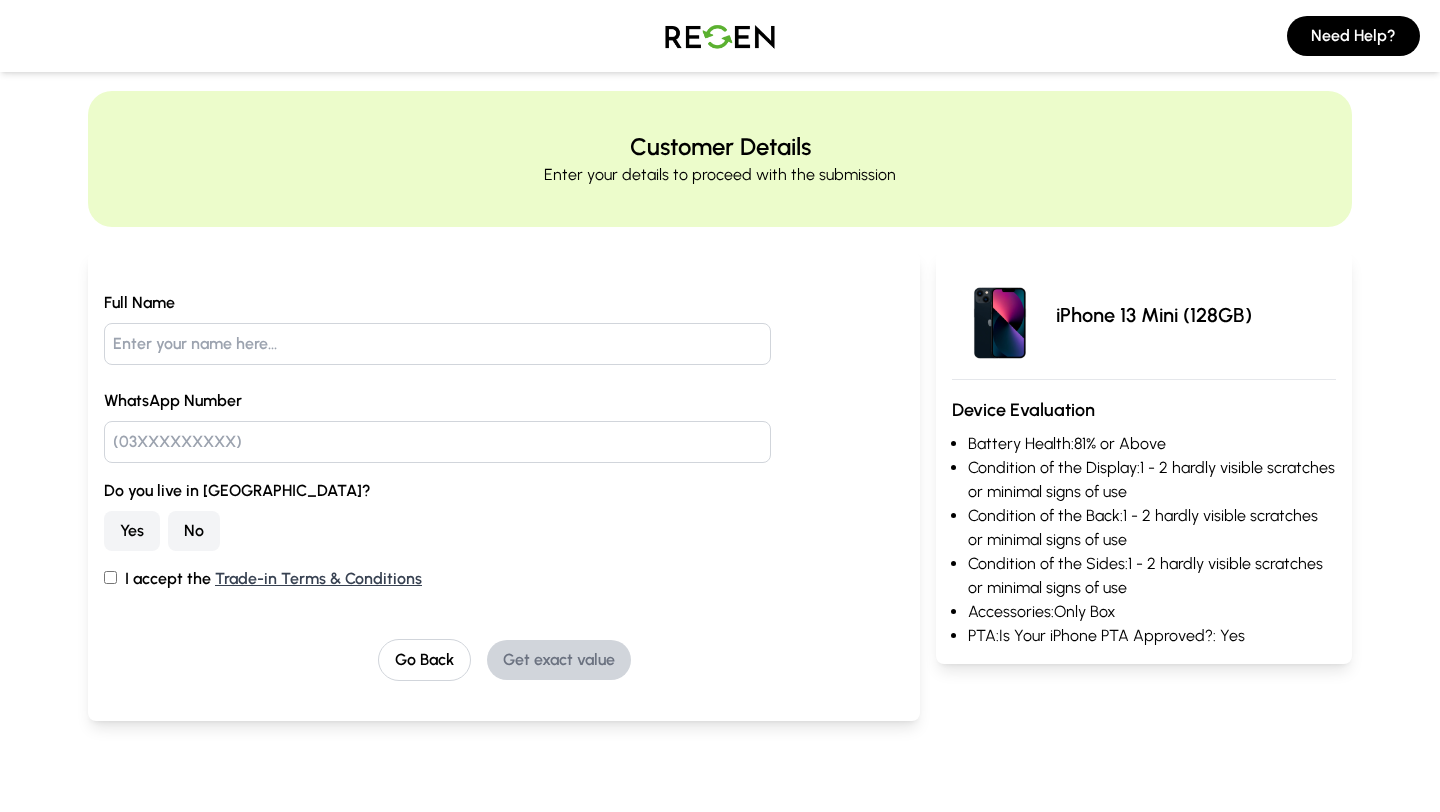 scroll, scrollTop: 0, scrollLeft: 0, axis: both 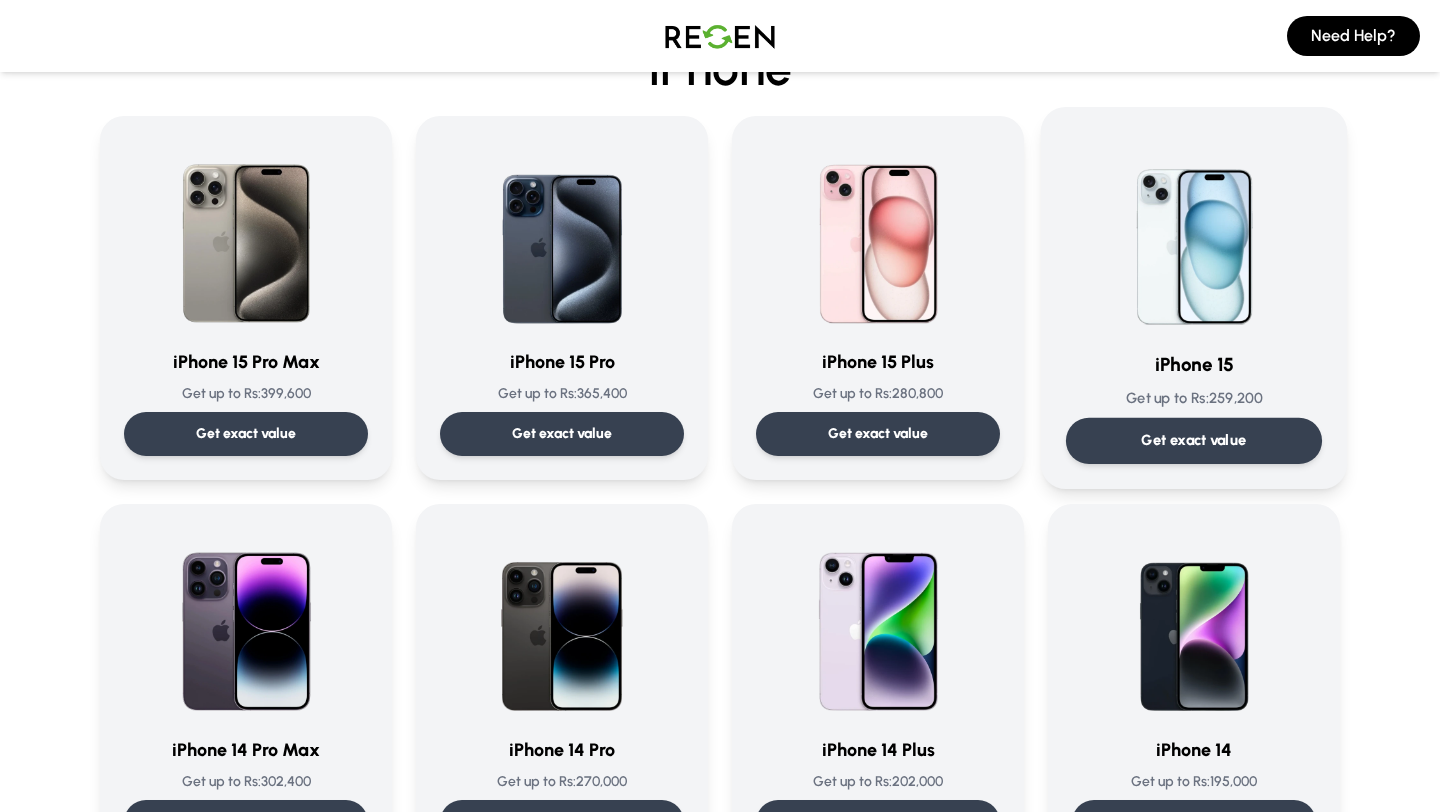 click at bounding box center (1194, 233) 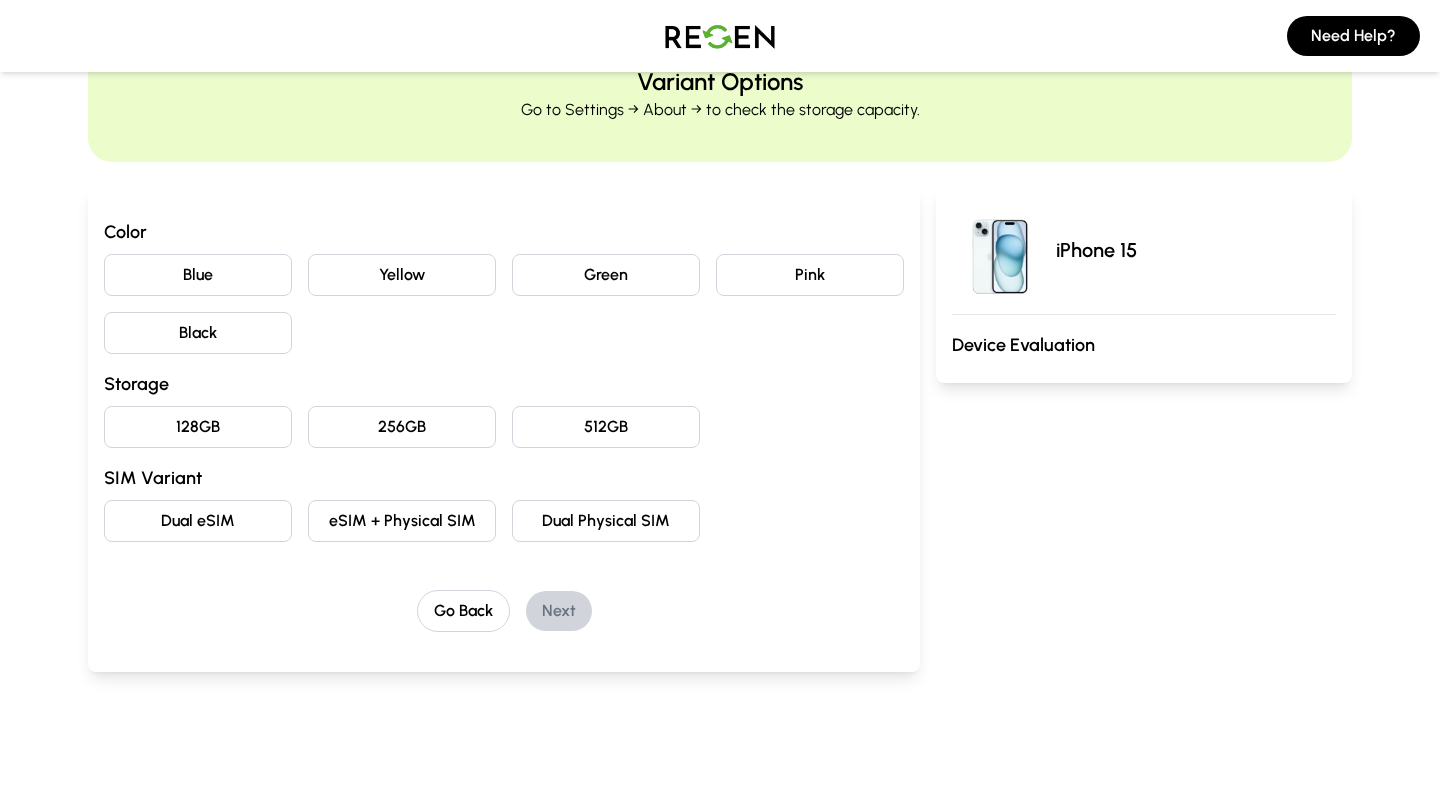 scroll, scrollTop: 94, scrollLeft: 0, axis: vertical 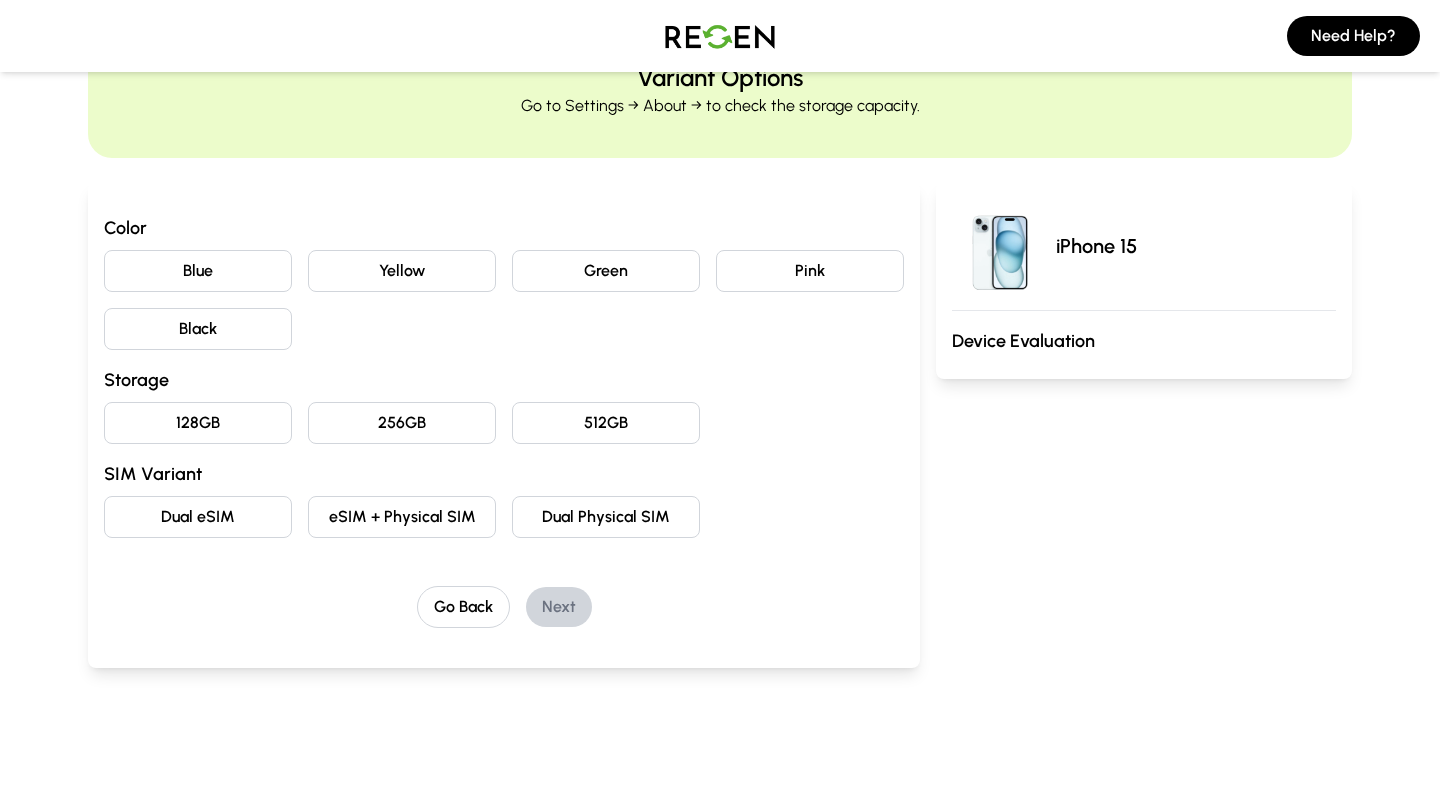 click on "Blue" at bounding box center (198, 271) 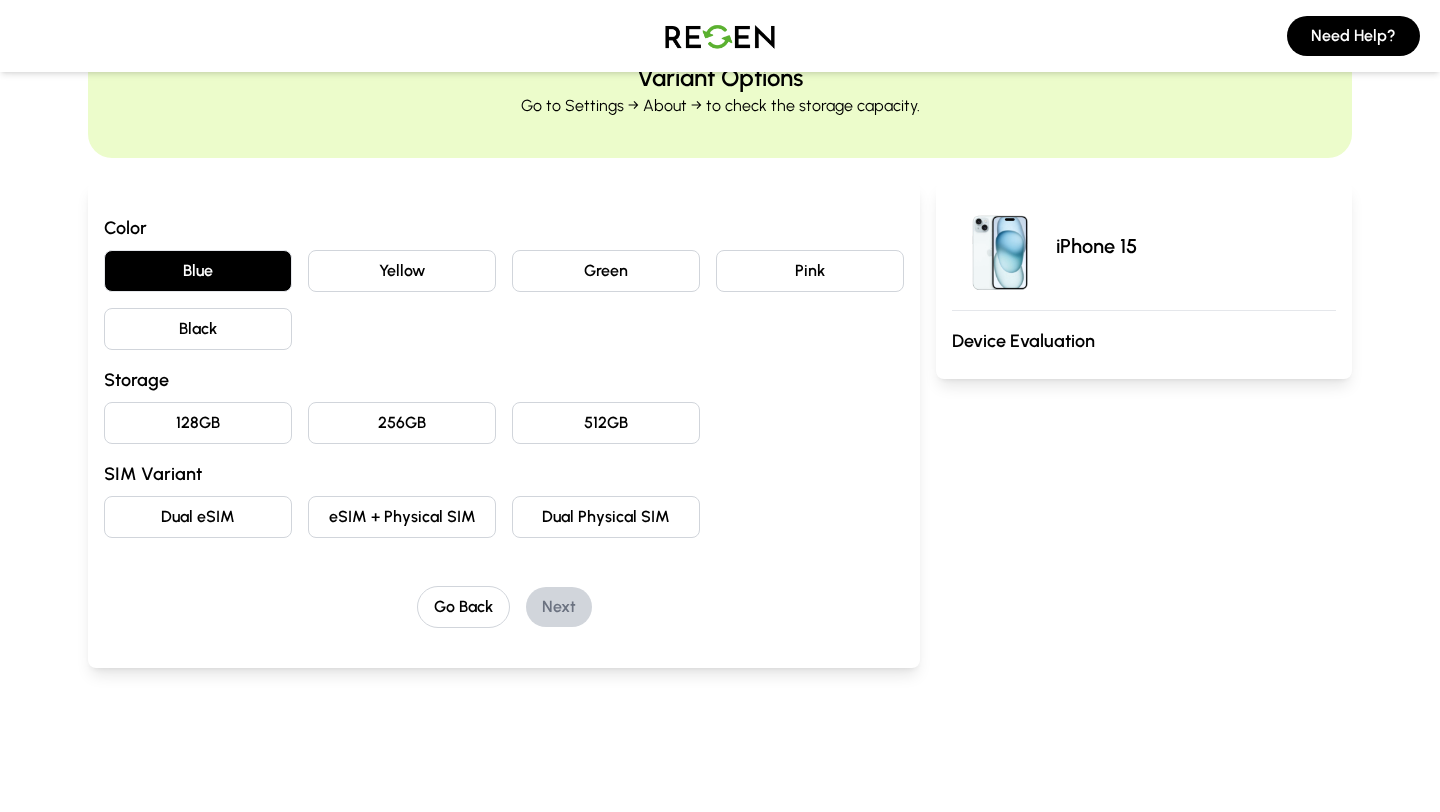 click on "256GB" at bounding box center [402, 423] 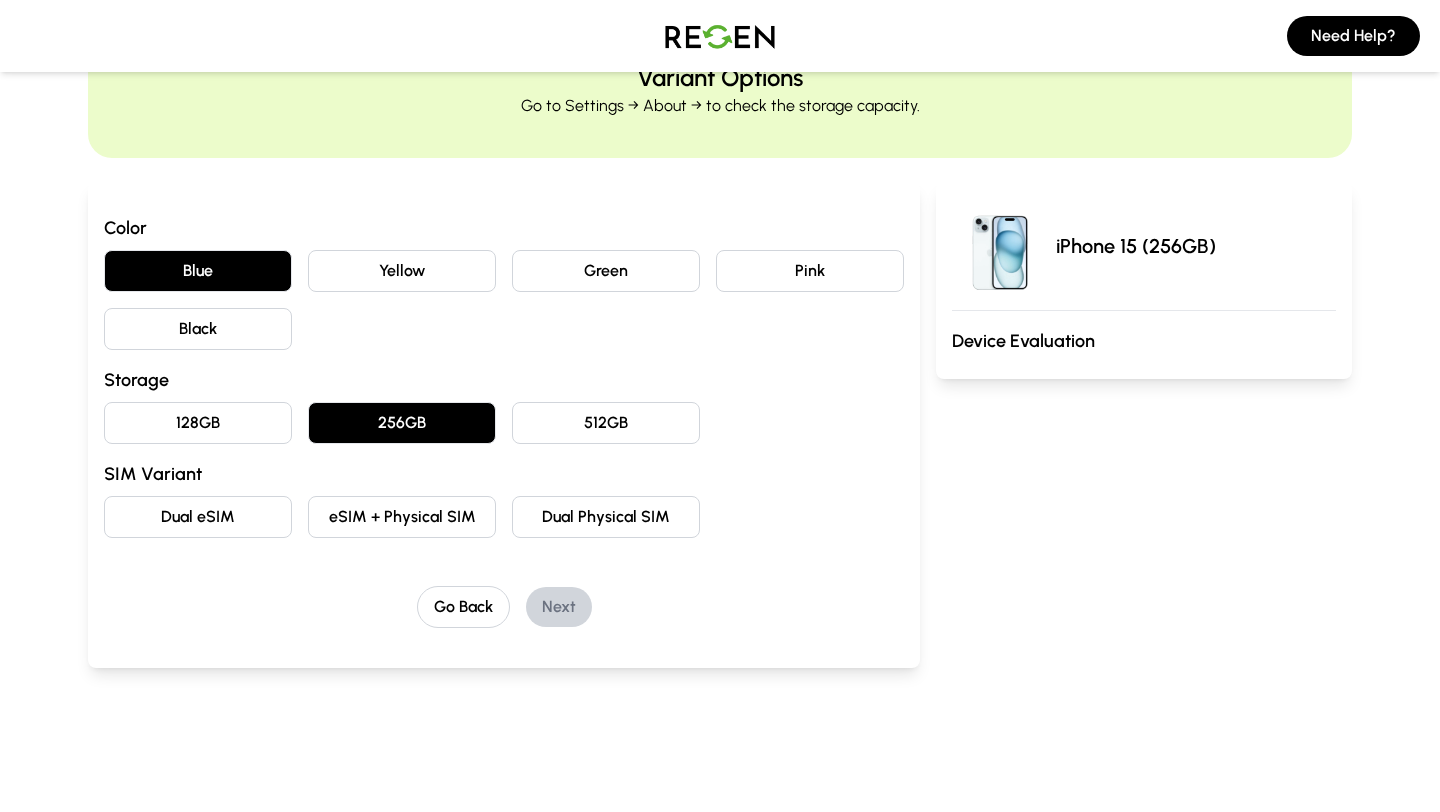 click on "Dual Physical SIM" at bounding box center [606, 517] 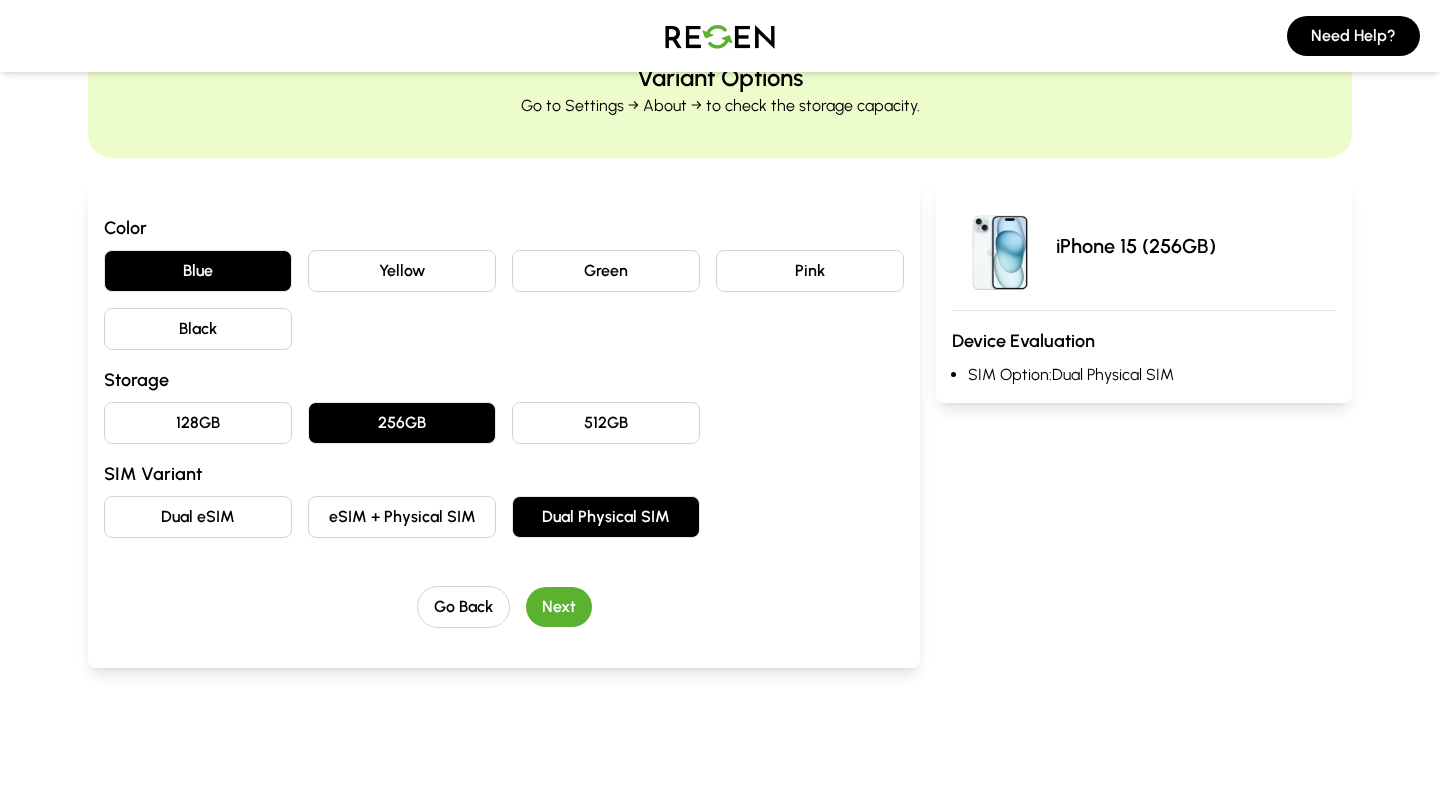click on "Color Blue Yellow Green Pink Black Storage 128GB 256GB 512GB SIM Variant Dual eSIM eSIM + Physical SIM Dual Physical SIM Go Back Next" at bounding box center [504, 425] 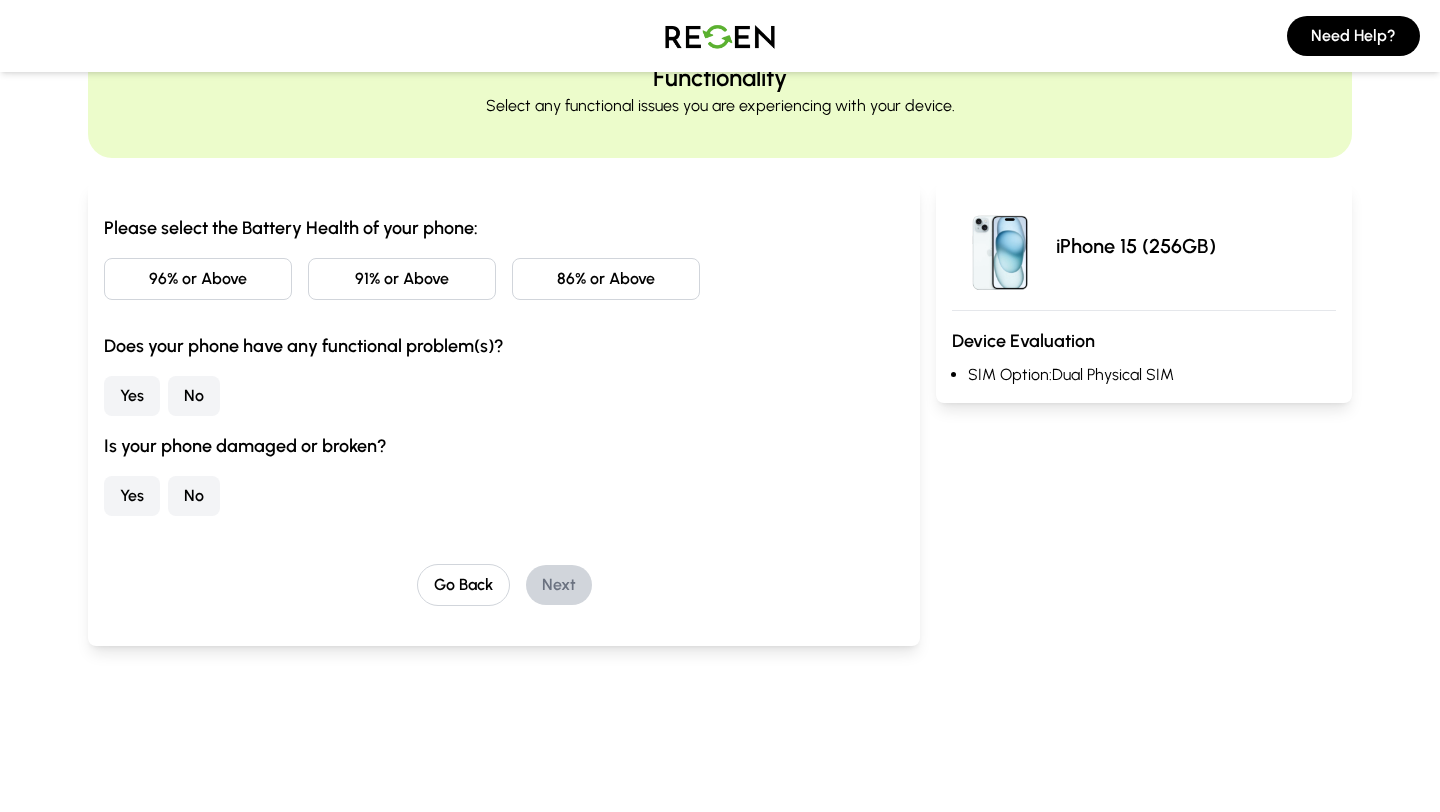 click on "96% or Above" at bounding box center (198, 279) 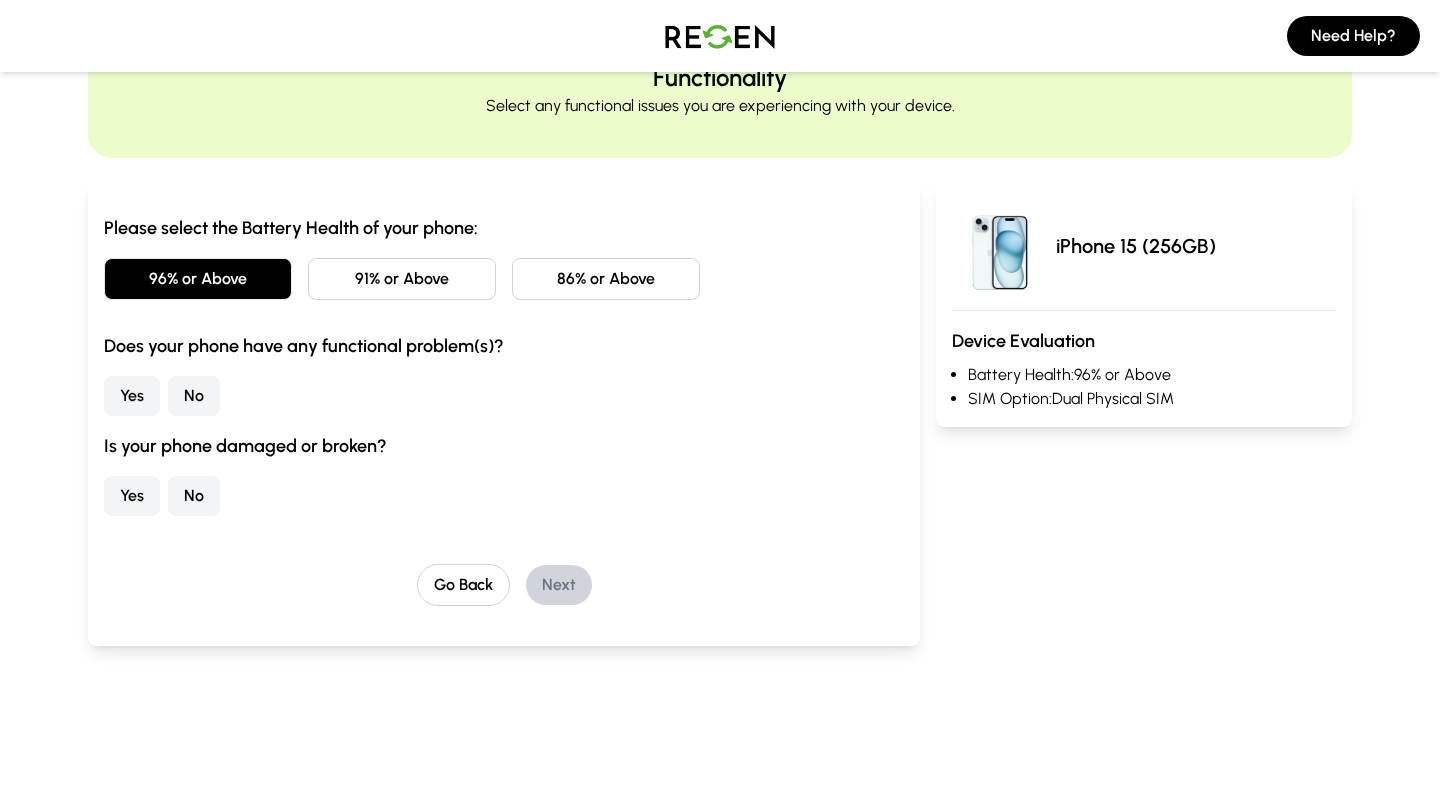 click on "No" at bounding box center (194, 396) 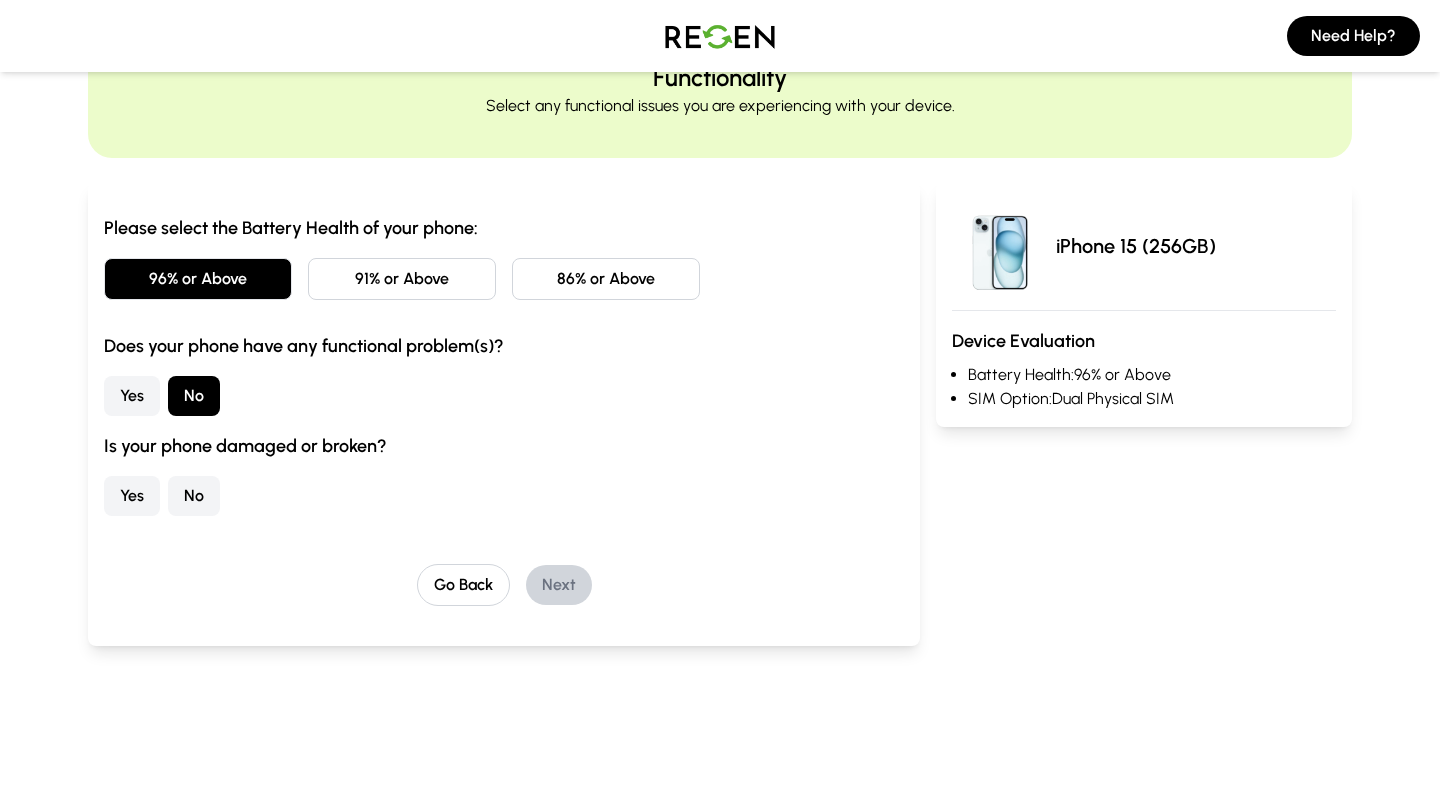 click on "Yes" at bounding box center [132, 496] 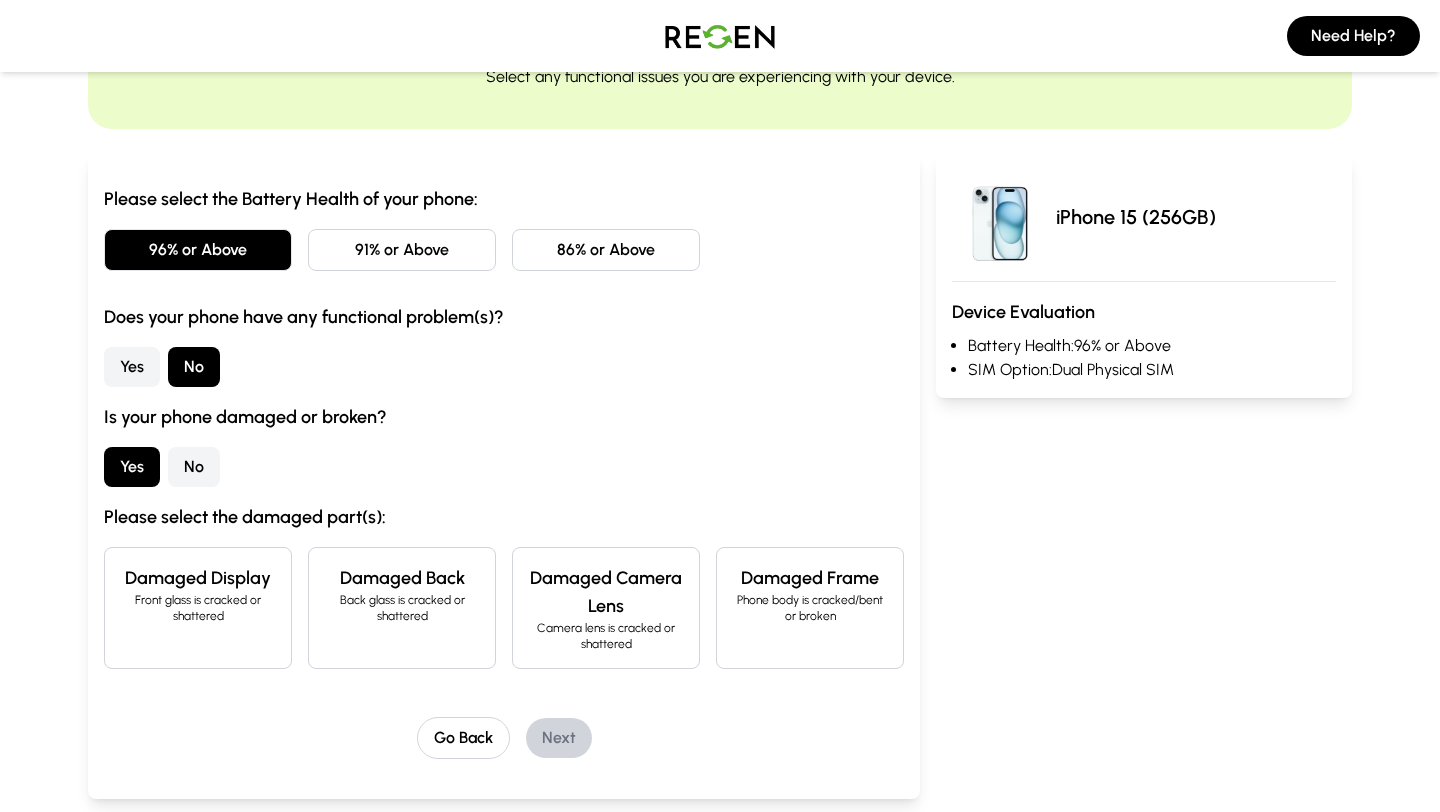 scroll, scrollTop: 124, scrollLeft: 0, axis: vertical 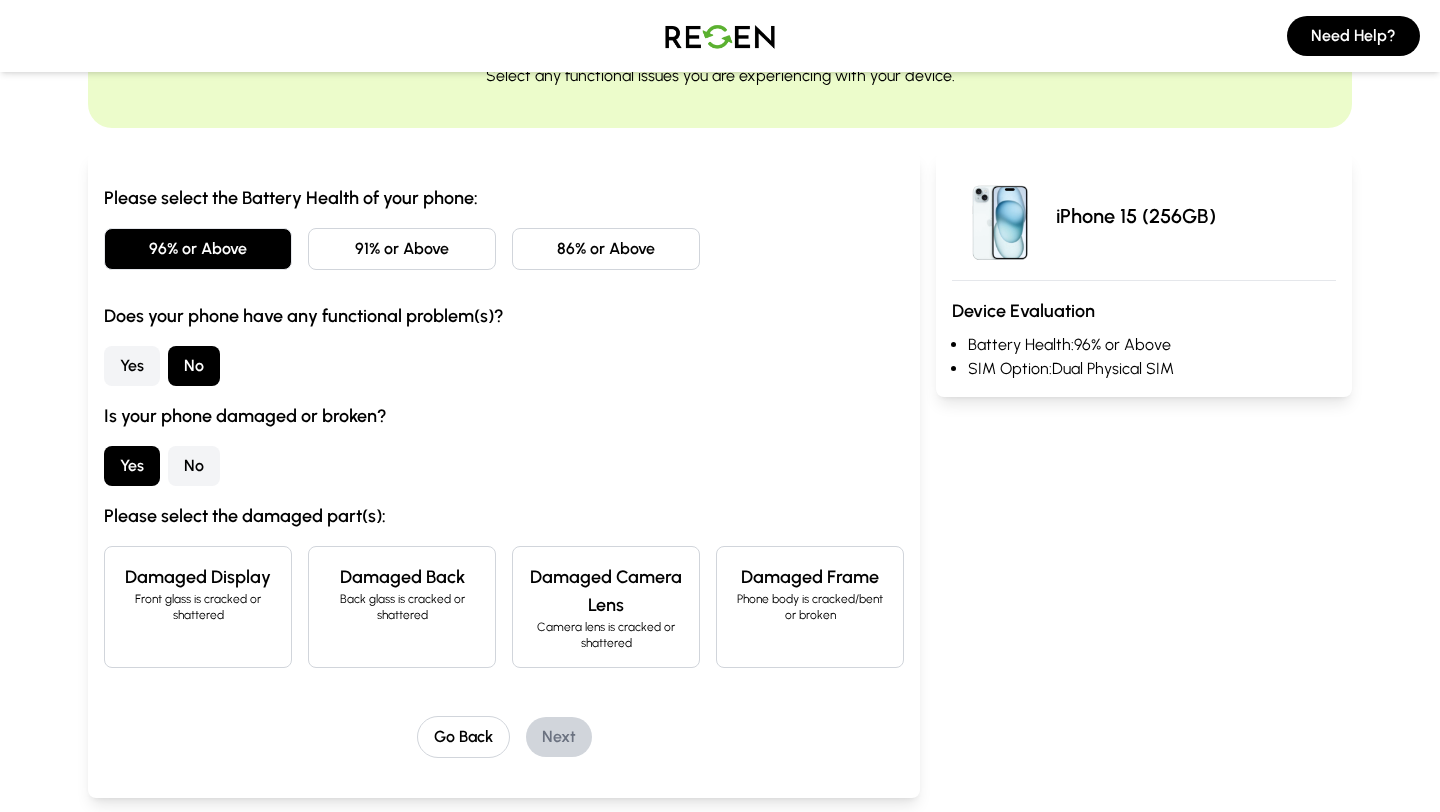 click on "Back glass is cracked or shattered" at bounding box center (402, 607) 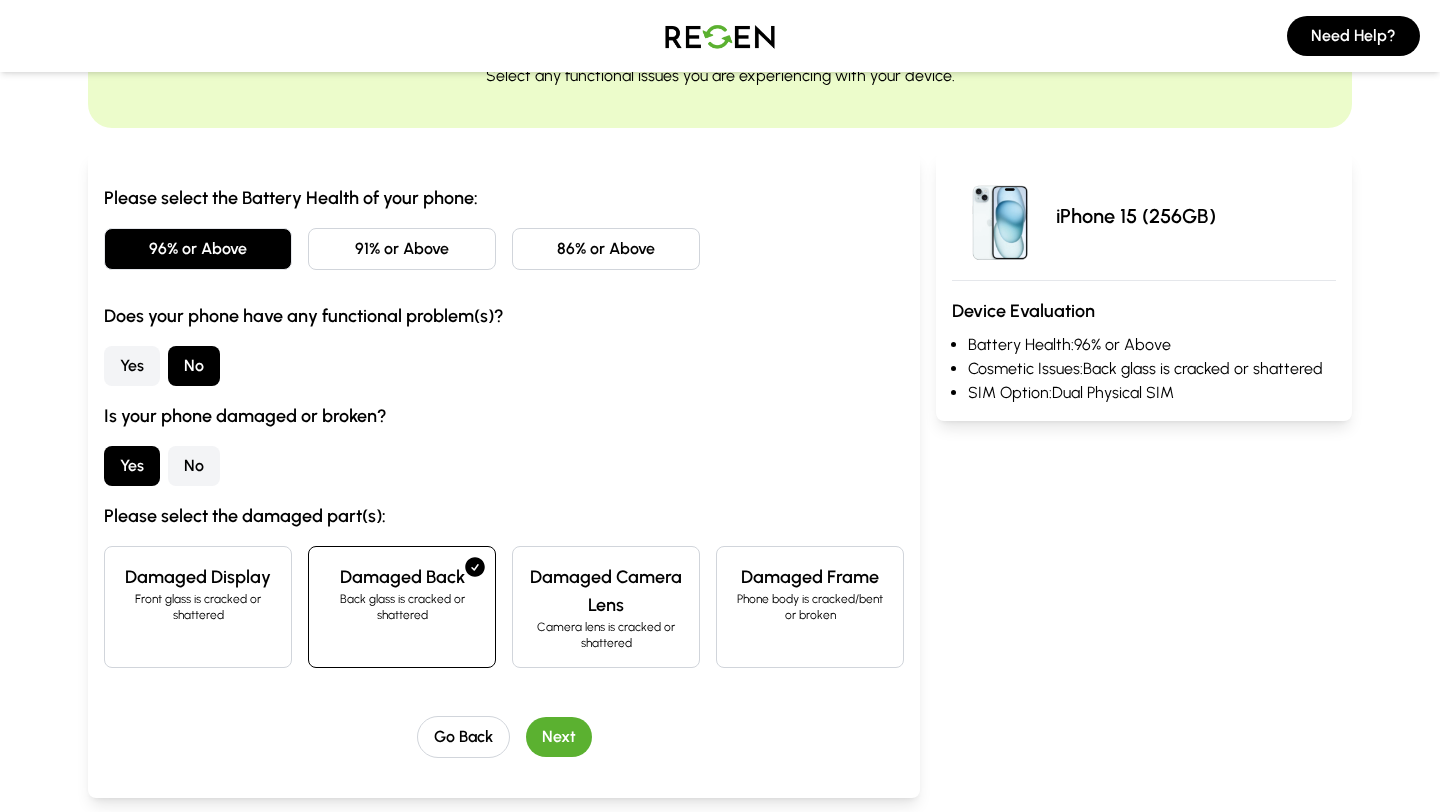 click on "Next" at bounding box center [559, 737] 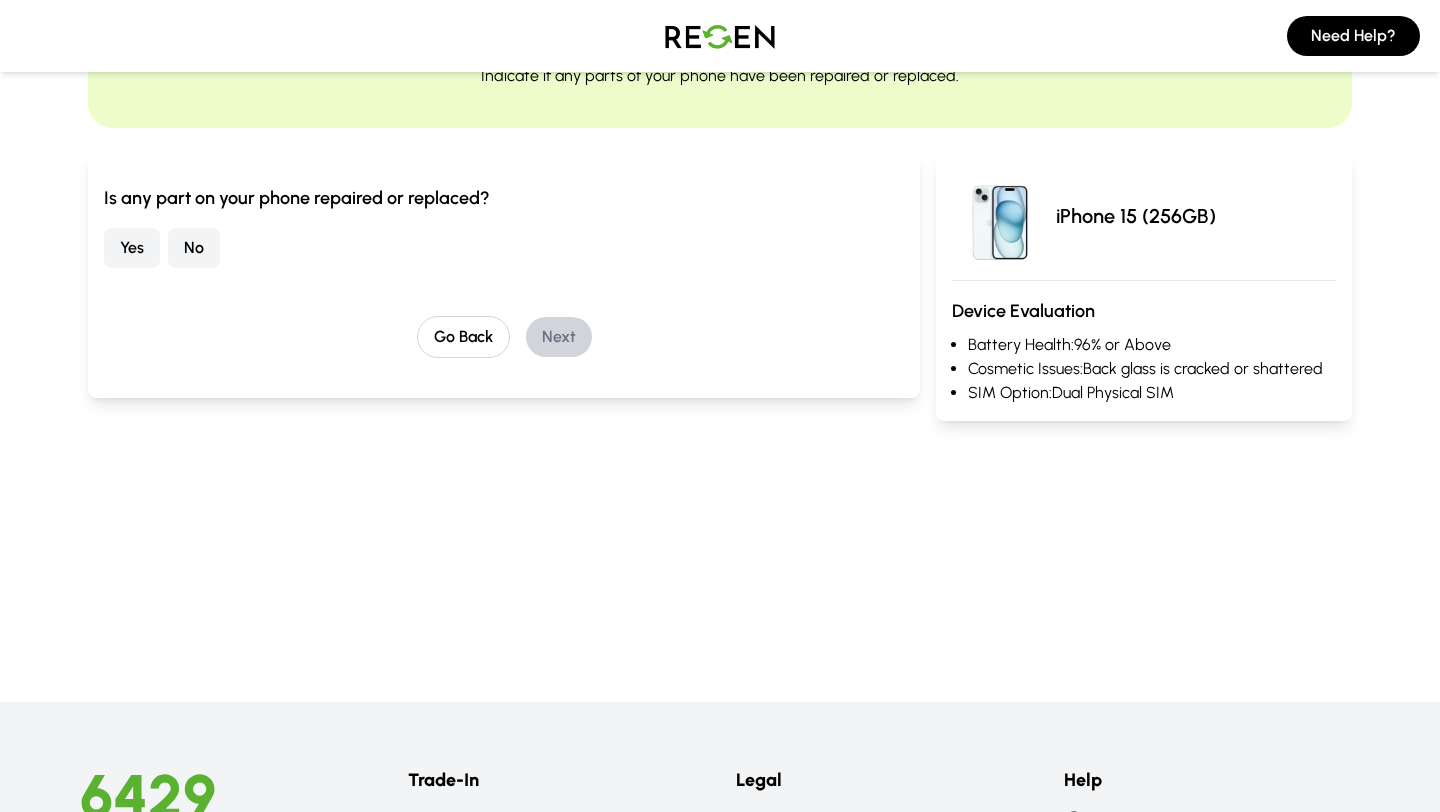 scroll, scrollTop: 128, scrollLeft: 0, axis: vertical 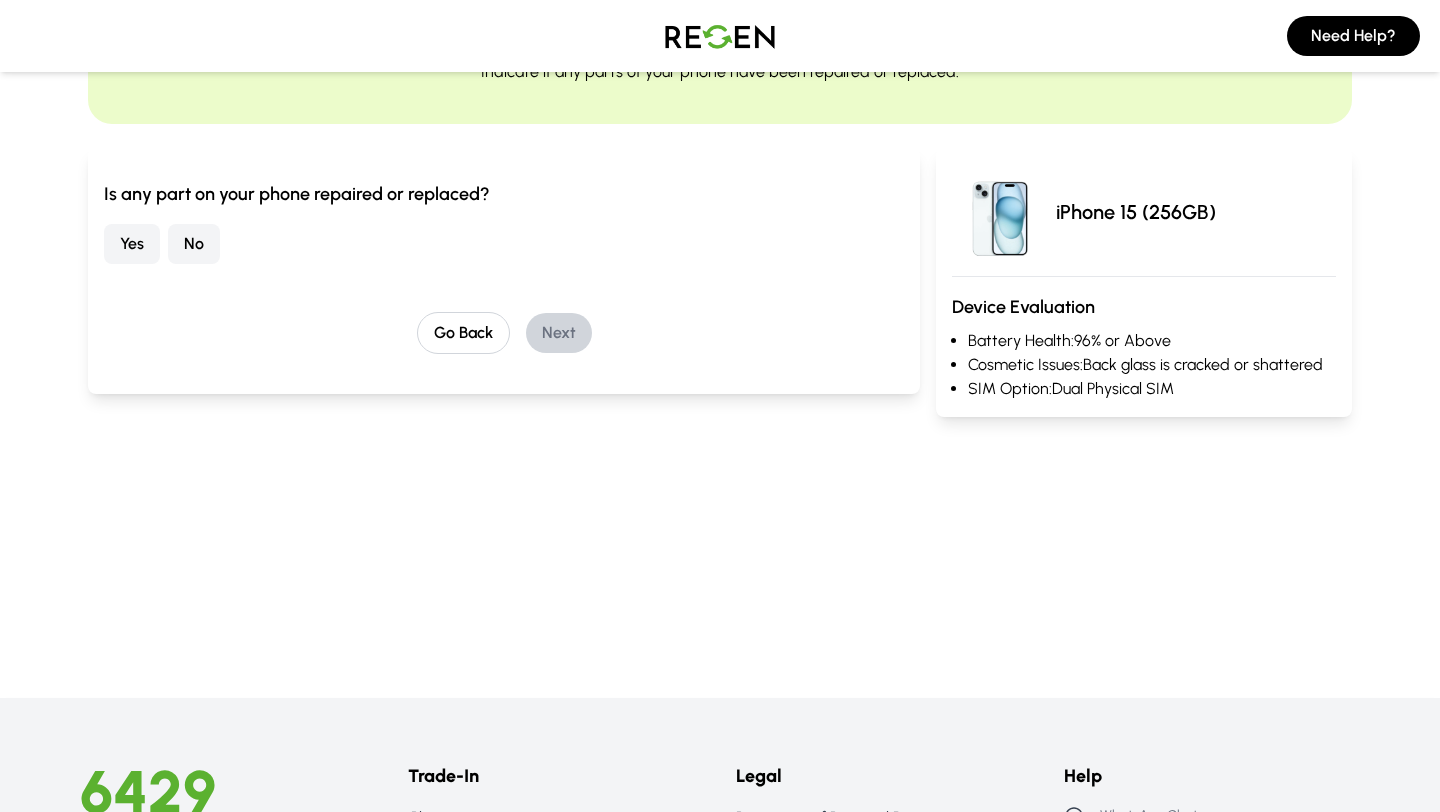 click on "No" at bounding box center (194, 244) 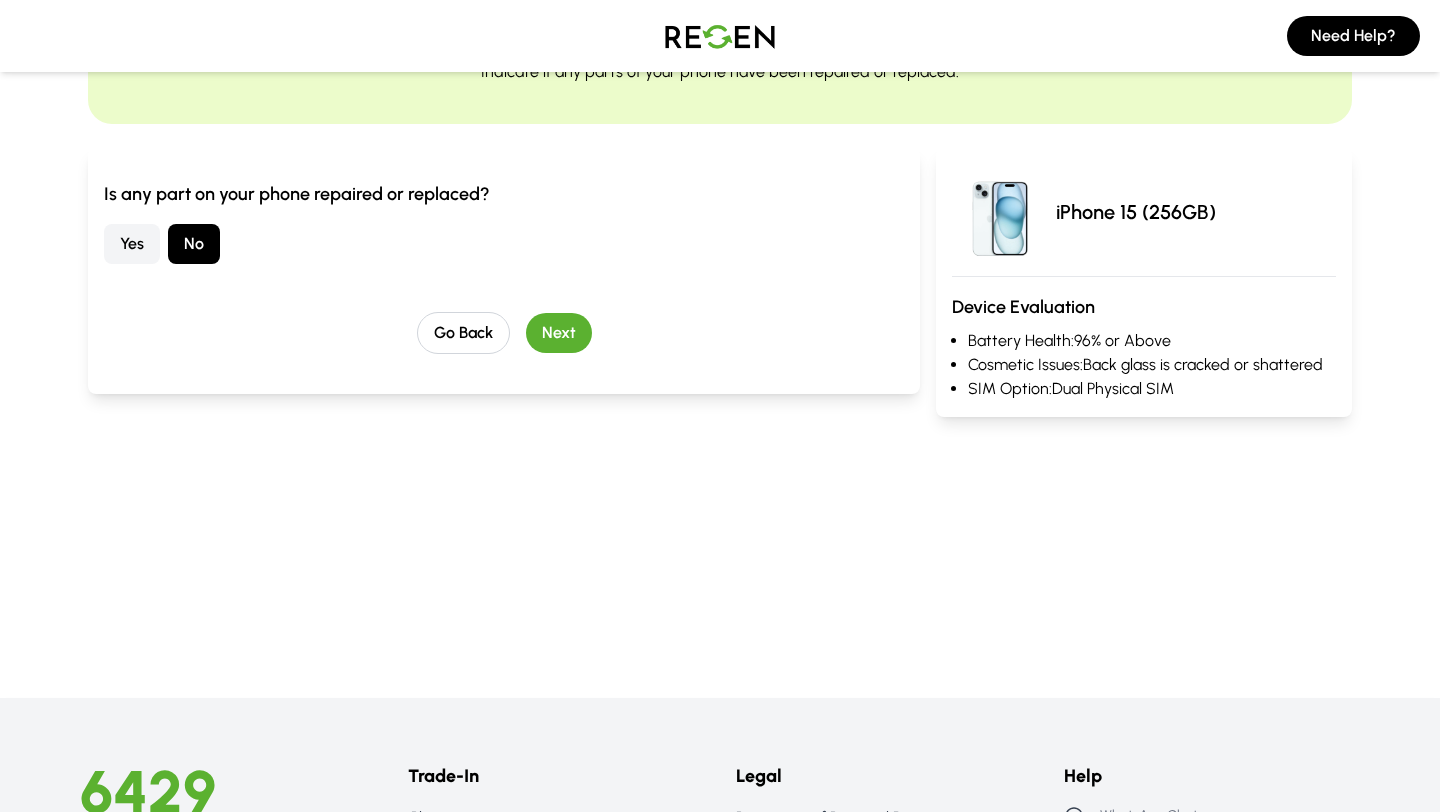 click on "Next" at bounding box center [559, 333] 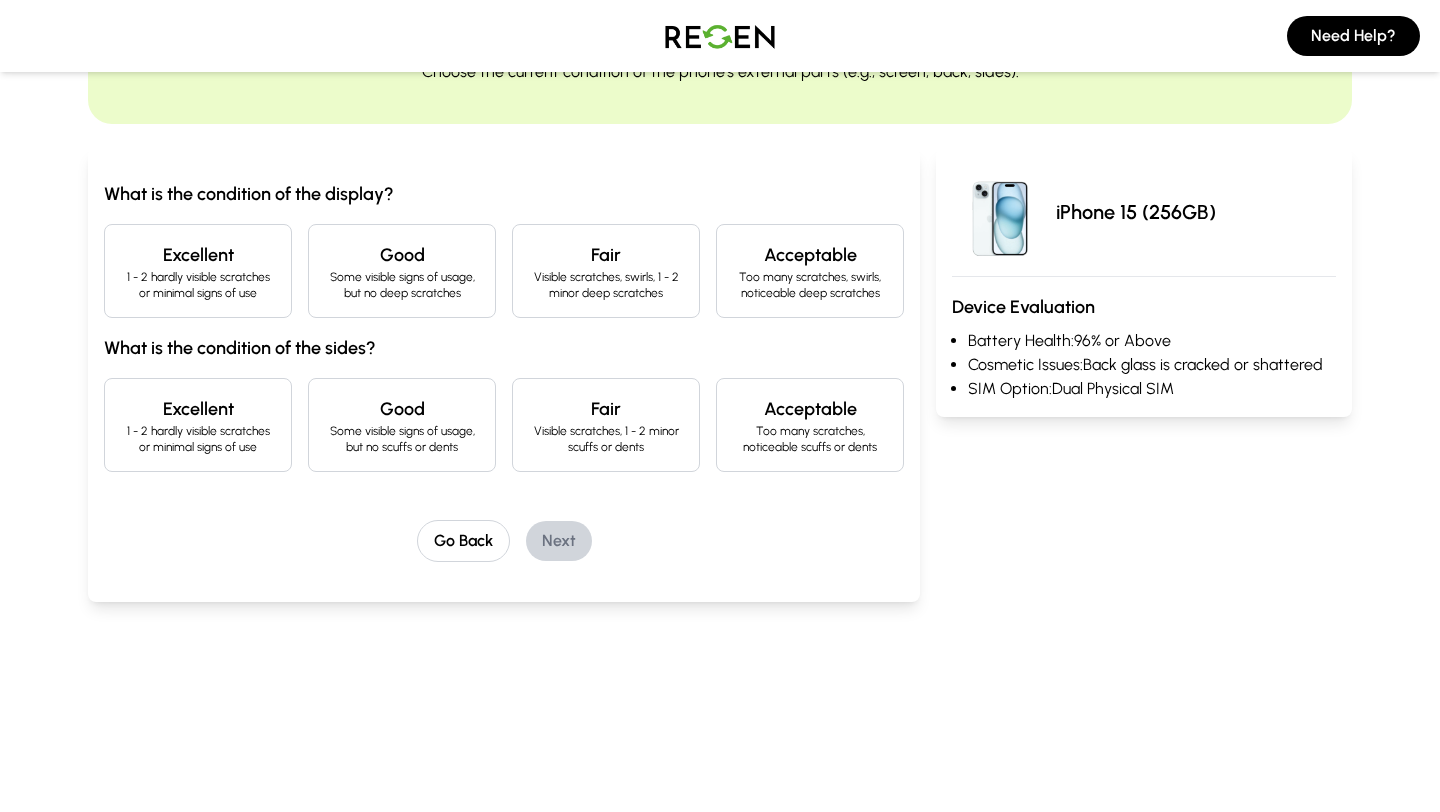 click on "Excellent" at bounding box center (198, 255) 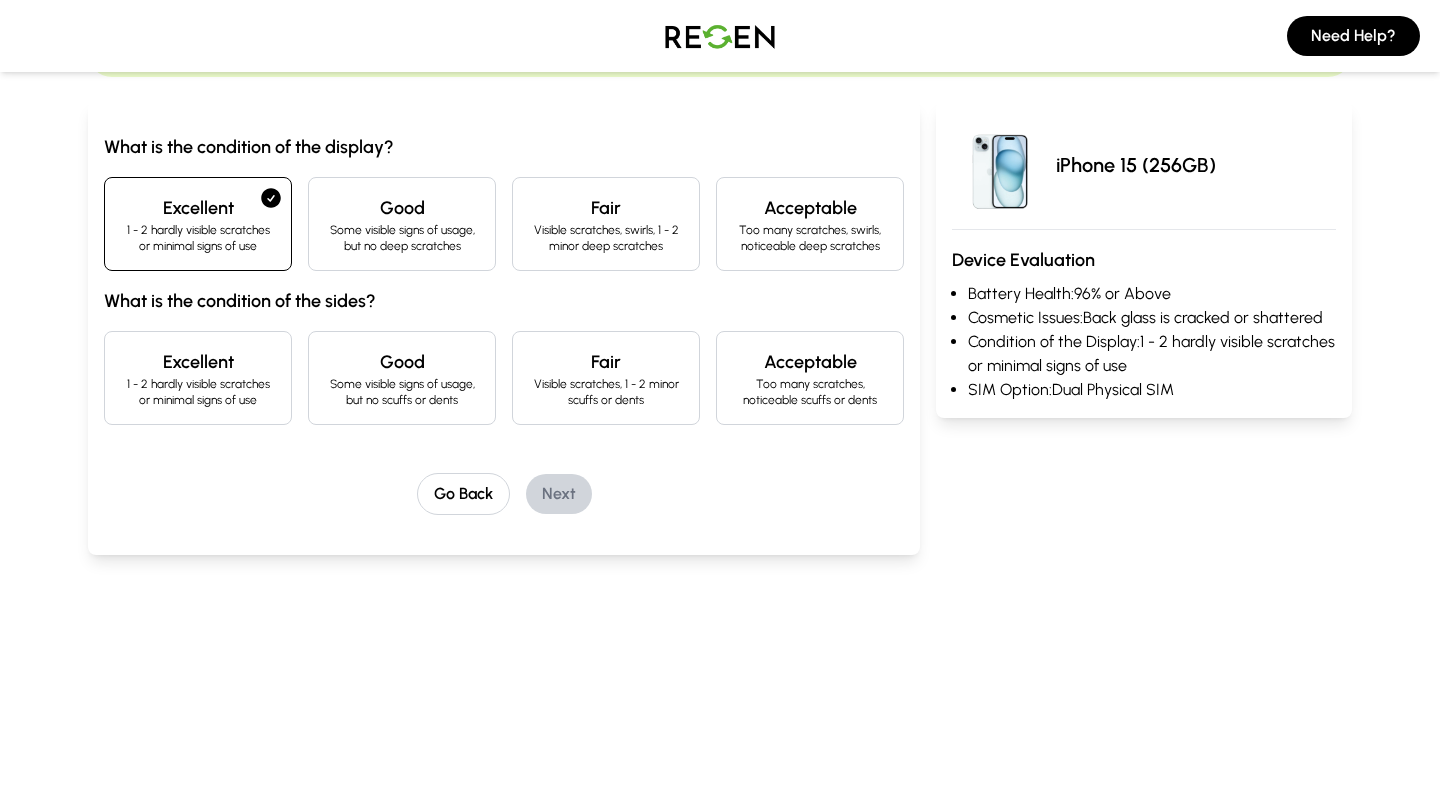 scroll, scrollTop: 172, scrollLeft: 0, axis: vertical 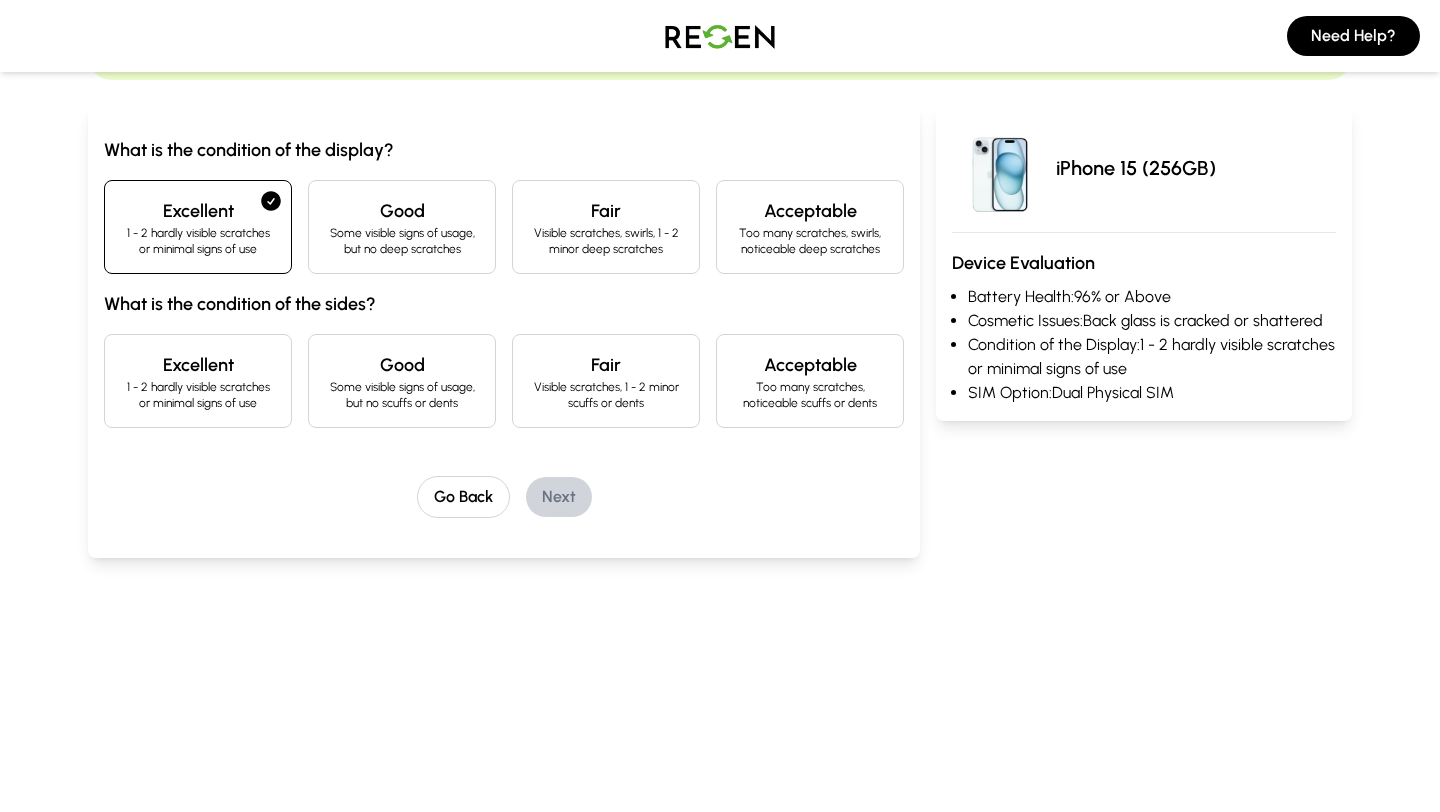 click on "Excellent 1 - 2 hardly visible scratches or minimal signs of use" at bounding box center (198, 381) 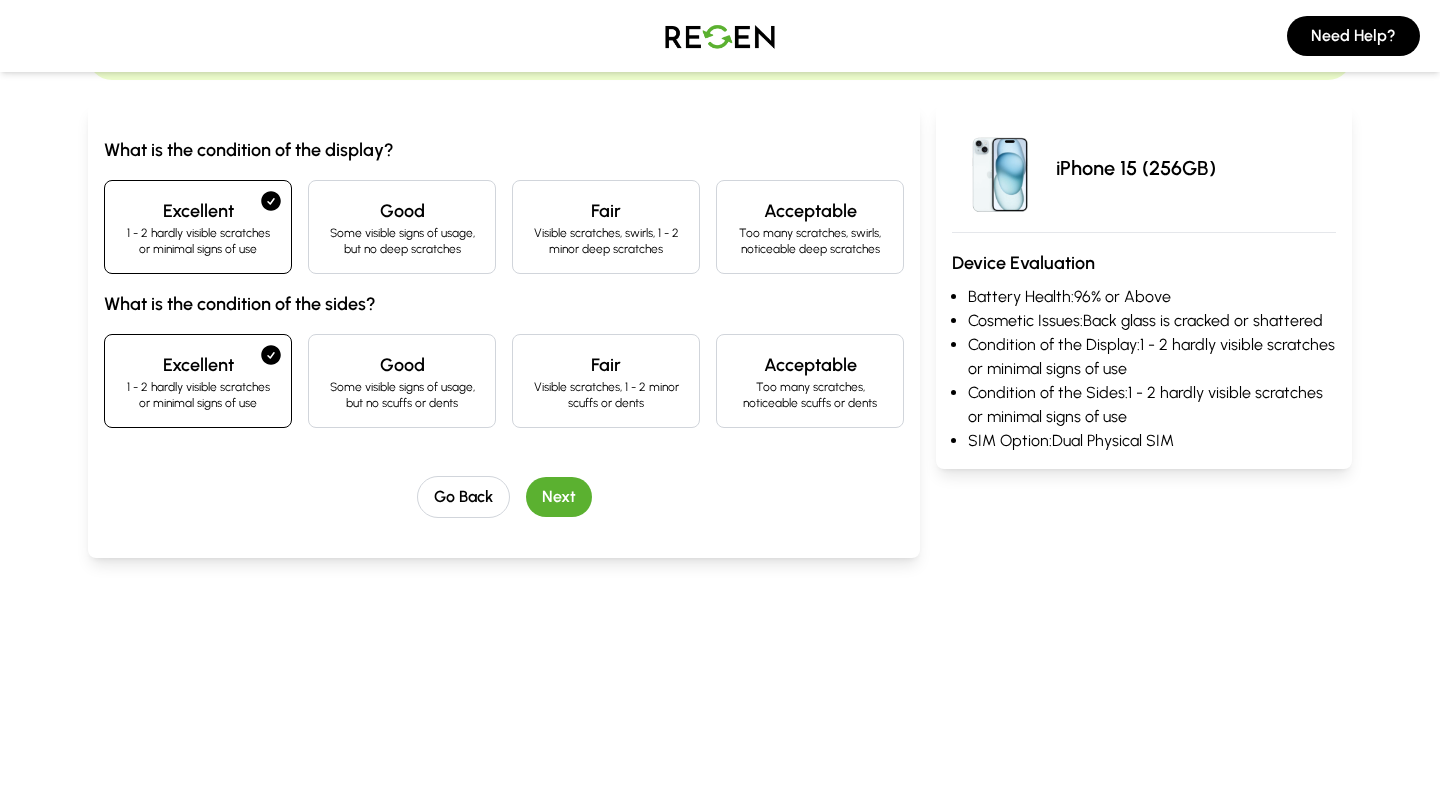 click on "Next" at bounding box center (559, 497) 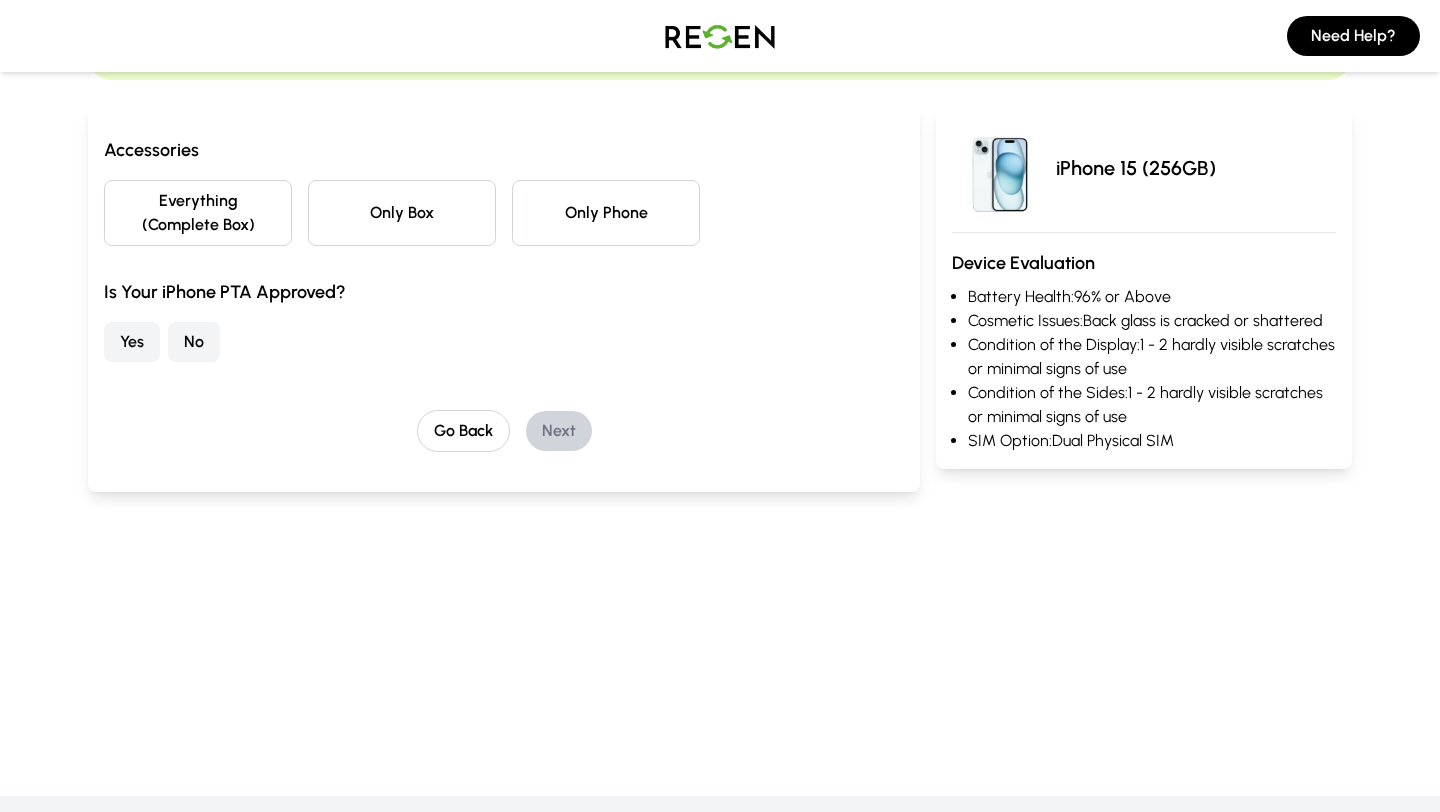 click on "Everything (Complete Box)" at bounding box center [198, 213] 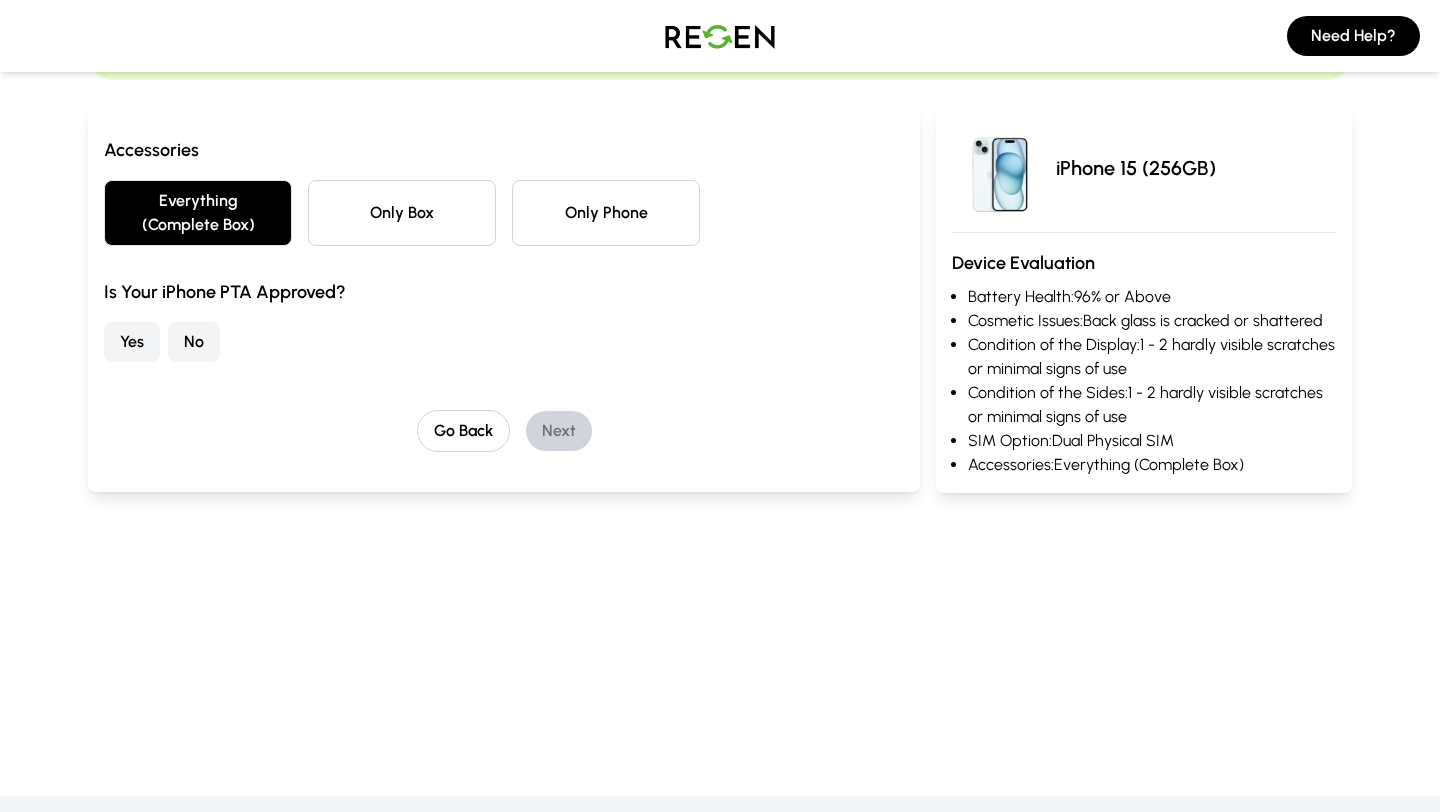 click on "No" at bounding box center [194, 342] 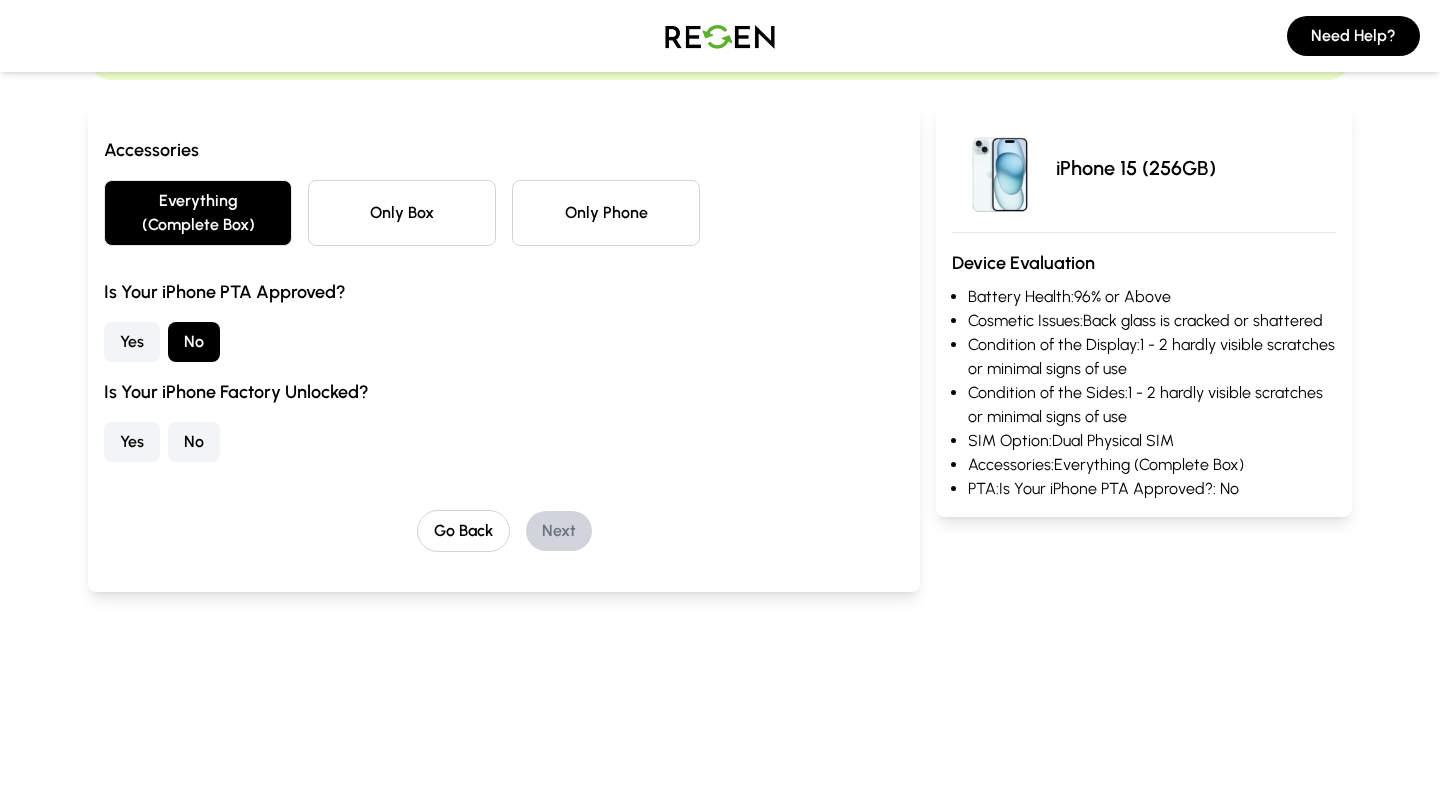 click on "No" at bounding box center [194, 442] 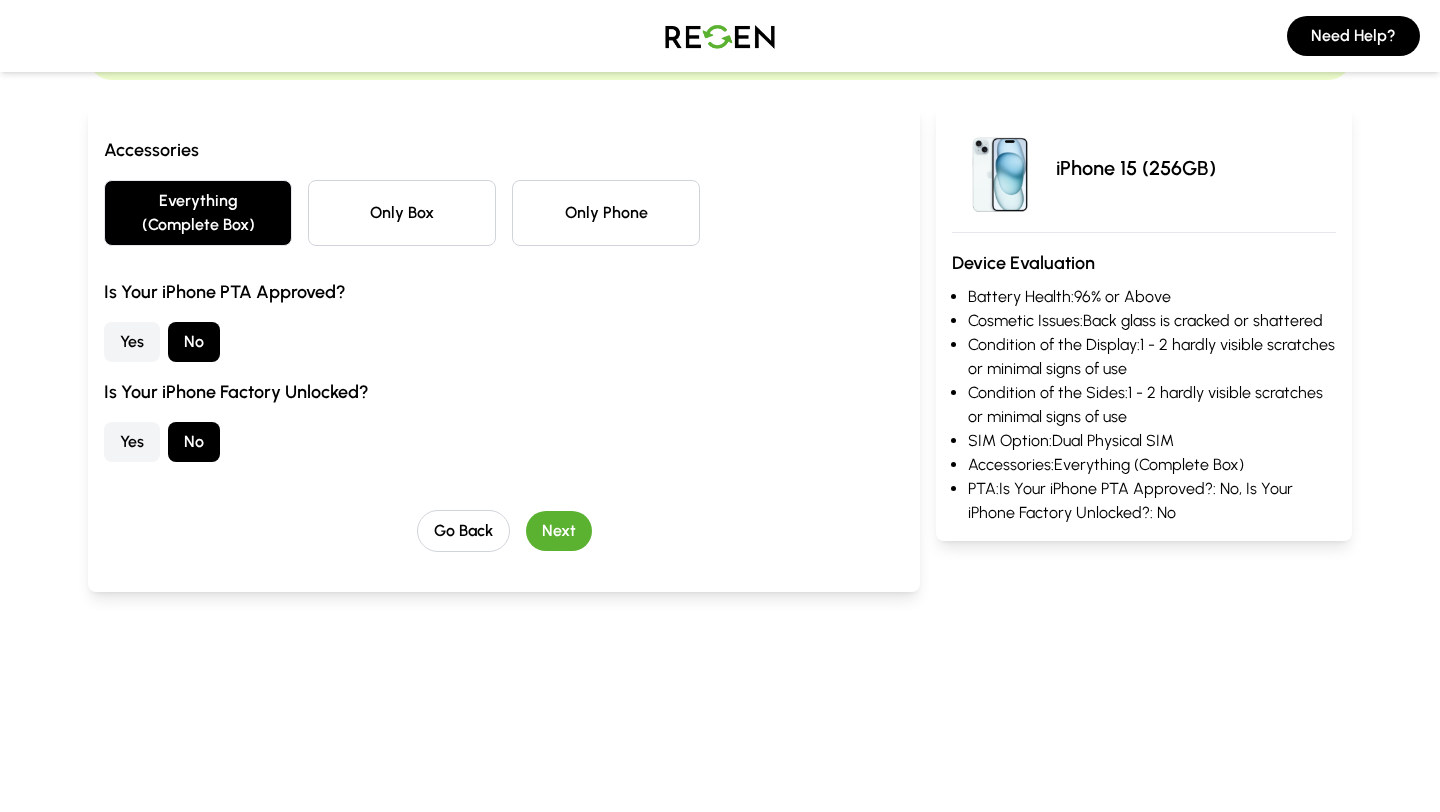 click on "Next" at bounding box center (559, 531) 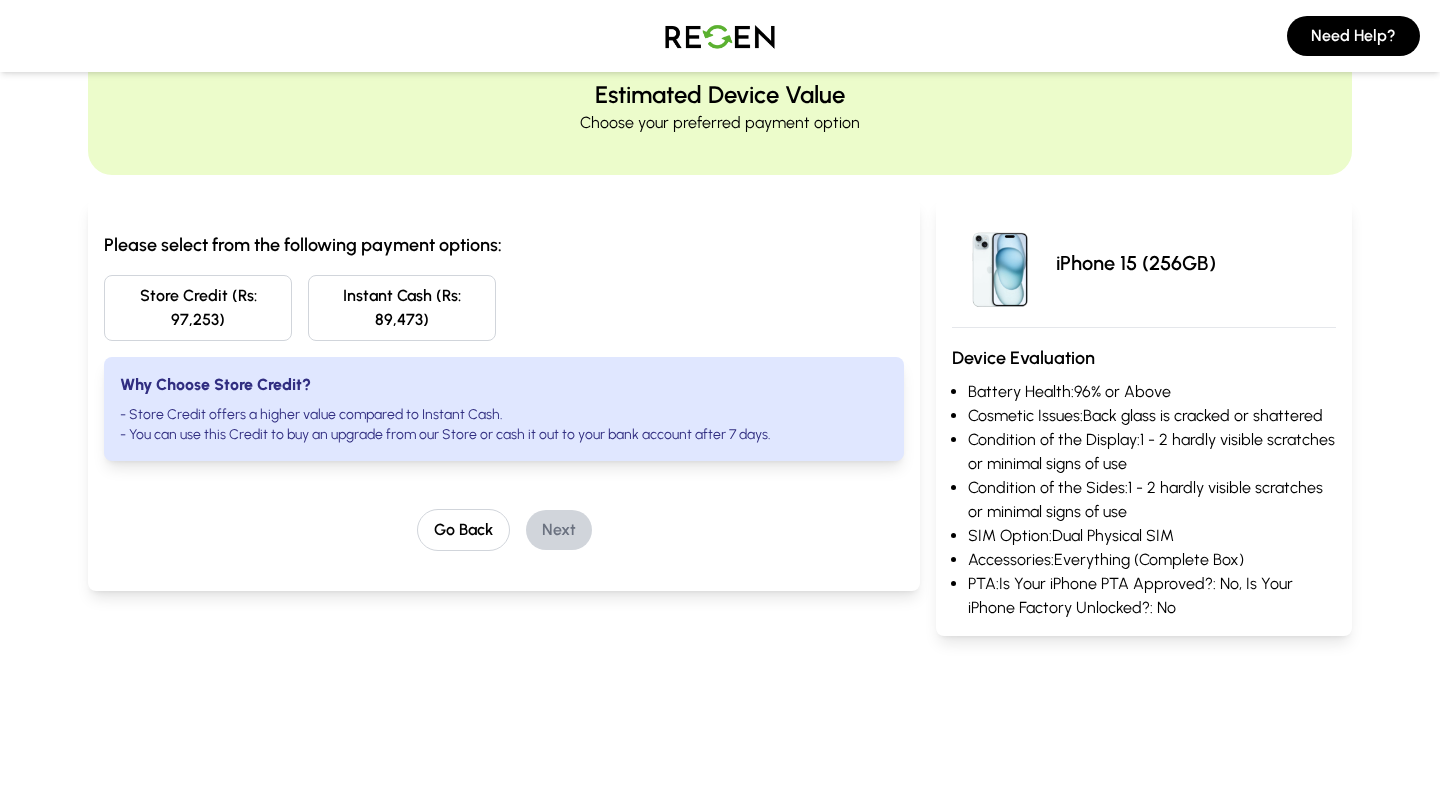 scroll, scrollTop: 73, scrollLeft: 0, axis: vertical 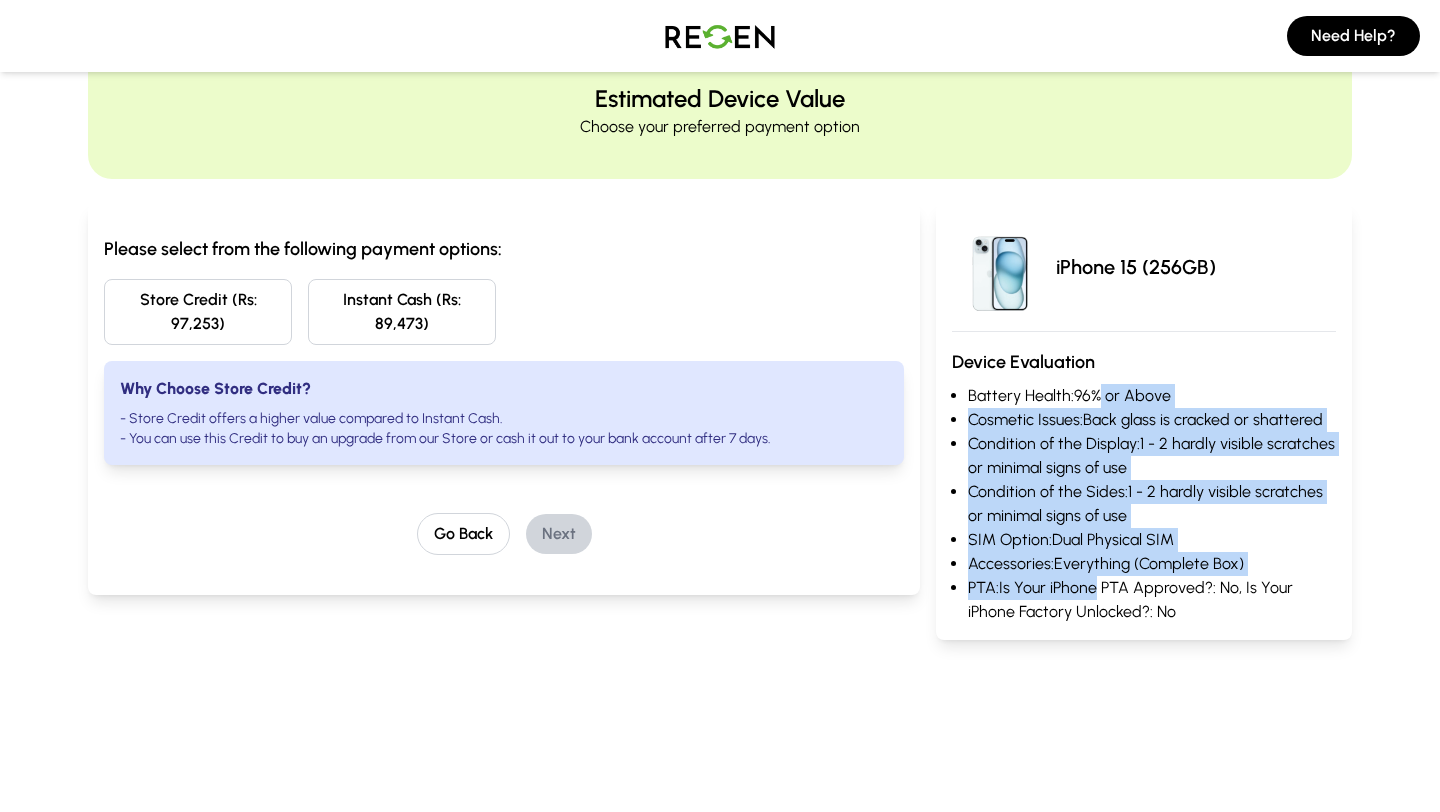 drag, startPoint x: 1099, startPoint y: 385, endPoint x: 1095, endPoint y: 606, distance: 221.0362 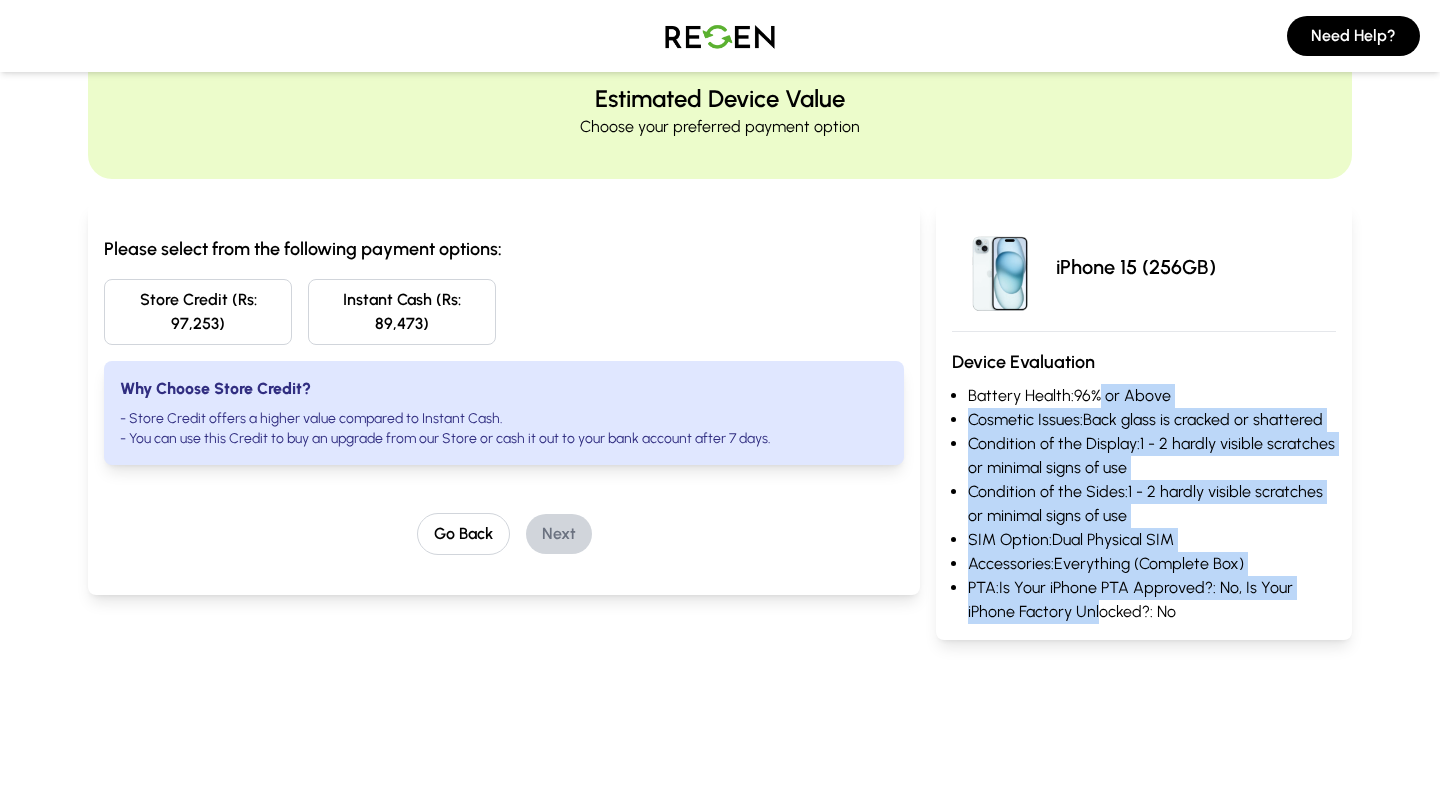 click on "PTA:  Is Your iPhone PTA Approved?: No, Is Your iPhone Factory Unlocked?: No" at bounding box center [1152, 600] 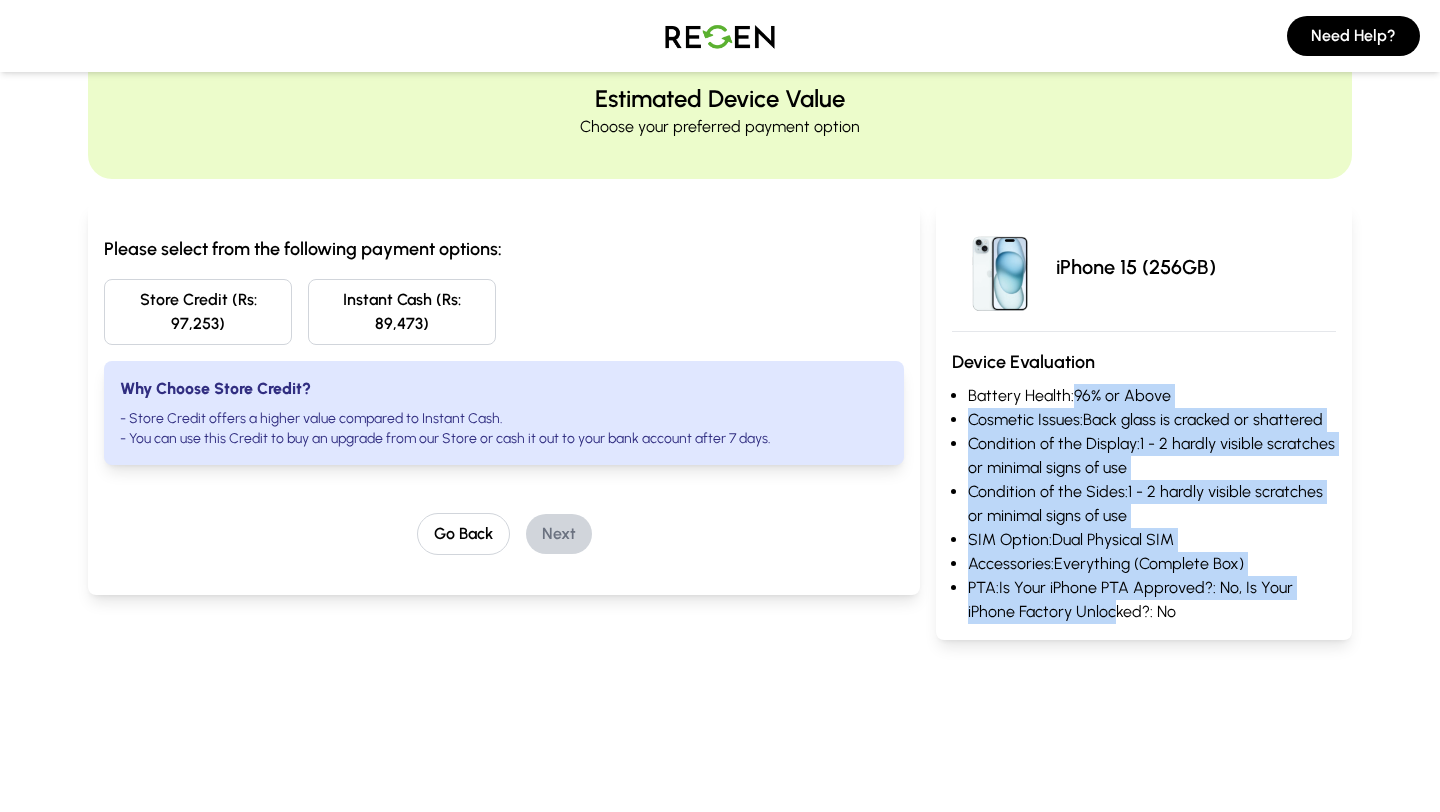 drag, startPoint x: 1113, startPoint y: 615, endPoint x: 1073, endPoint y: 384, distance: 234.43762 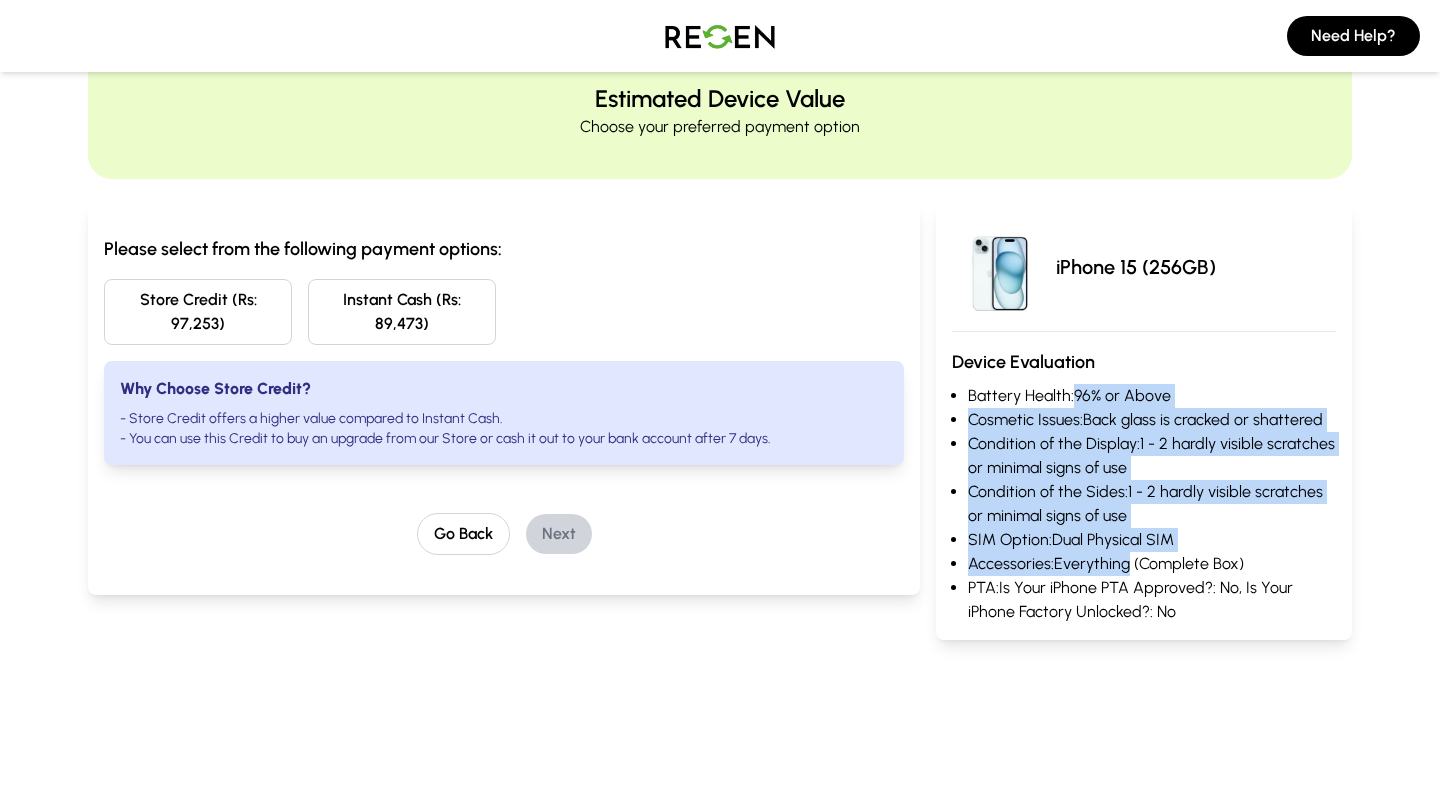 drag, startPoint x: 1073, startPoint y: 384, endPoint x: 1099, endPoint y: 578, distance: 195.73451 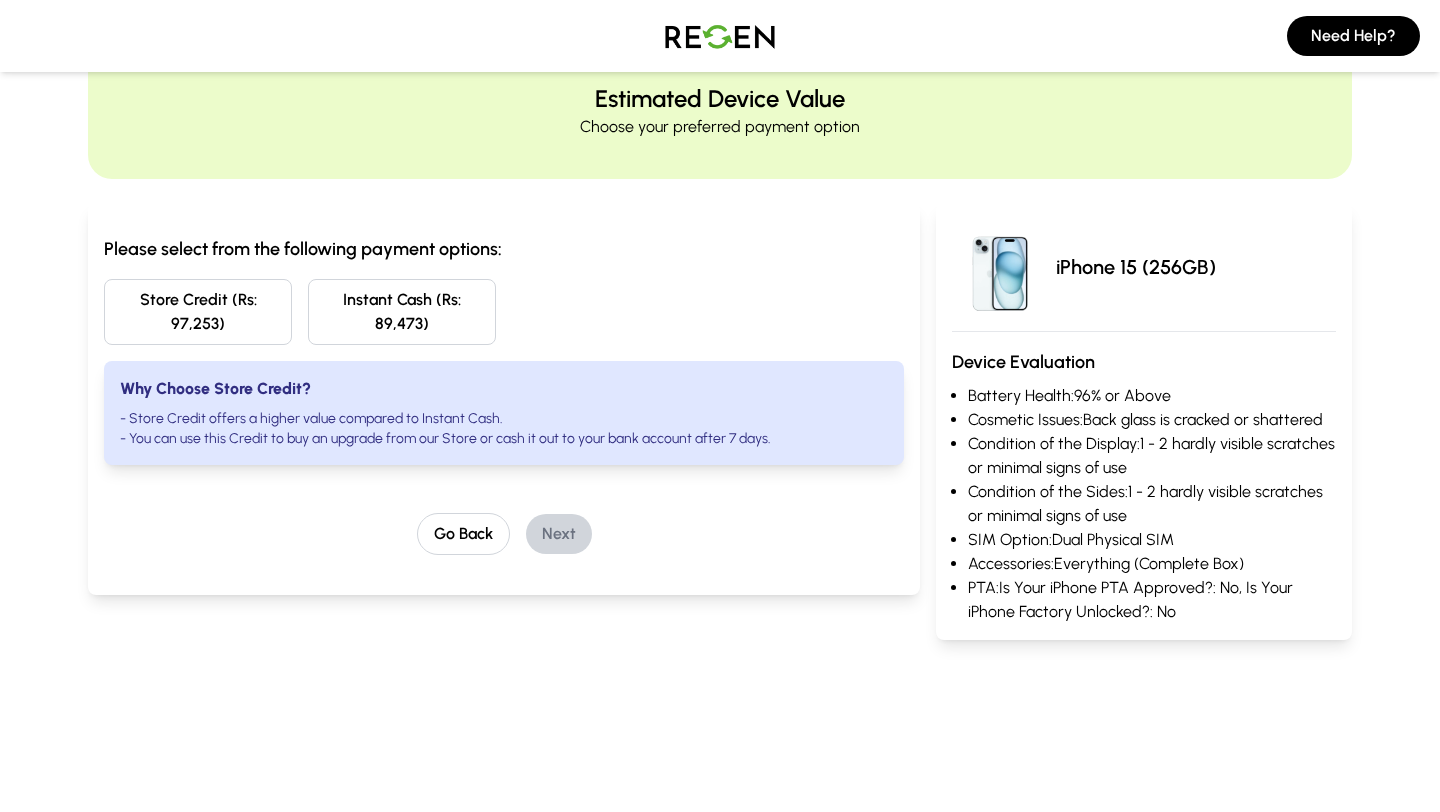 click on "PTA:  Is Your iPhone PTA Approved?: No, Is Your iPhone Factory Unlocked?: No" at bounding box center (1152, 600) 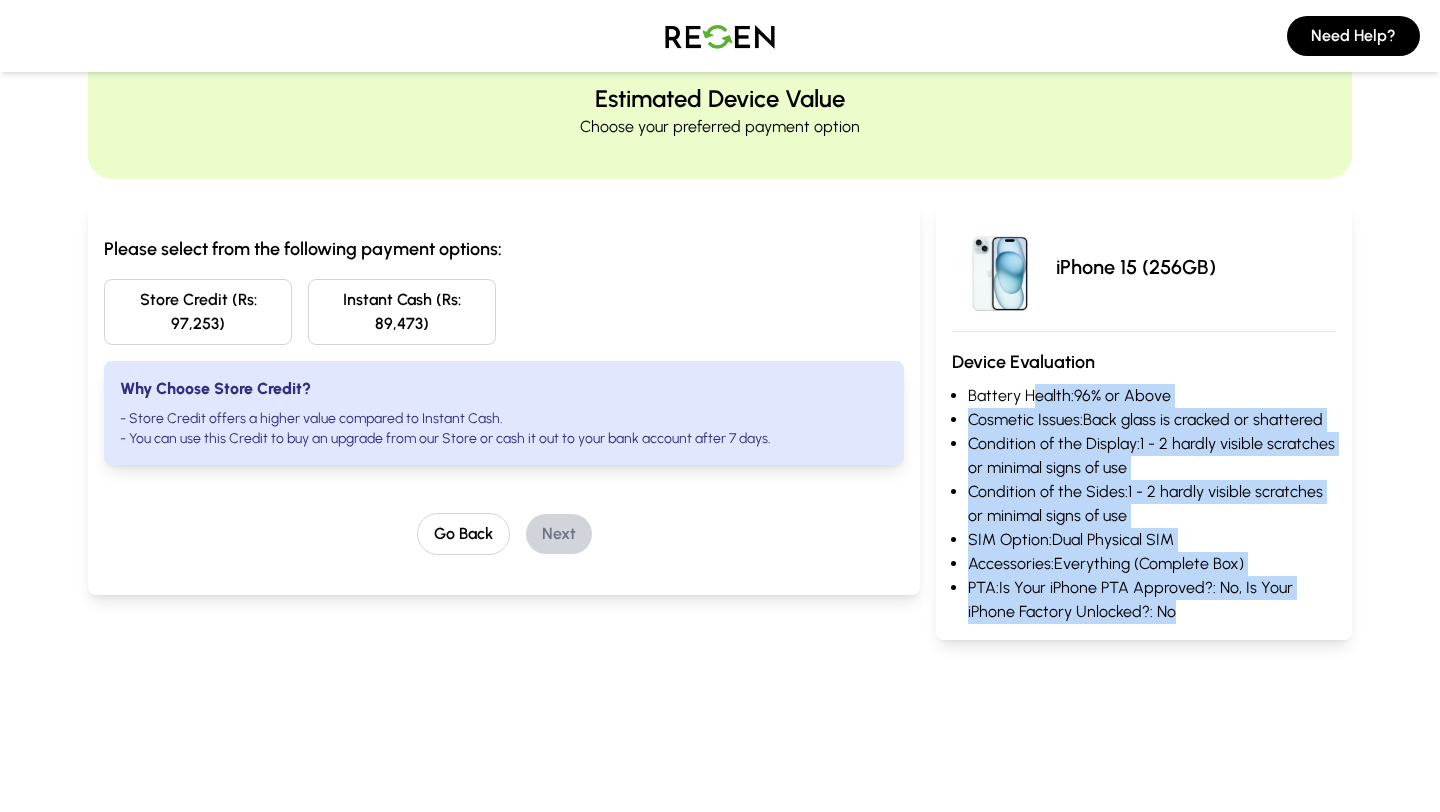 drag, startPoint x: 1108, startPoint y: 625, endPoint x: 1031, endPoint y: 396, distance: 241.59885 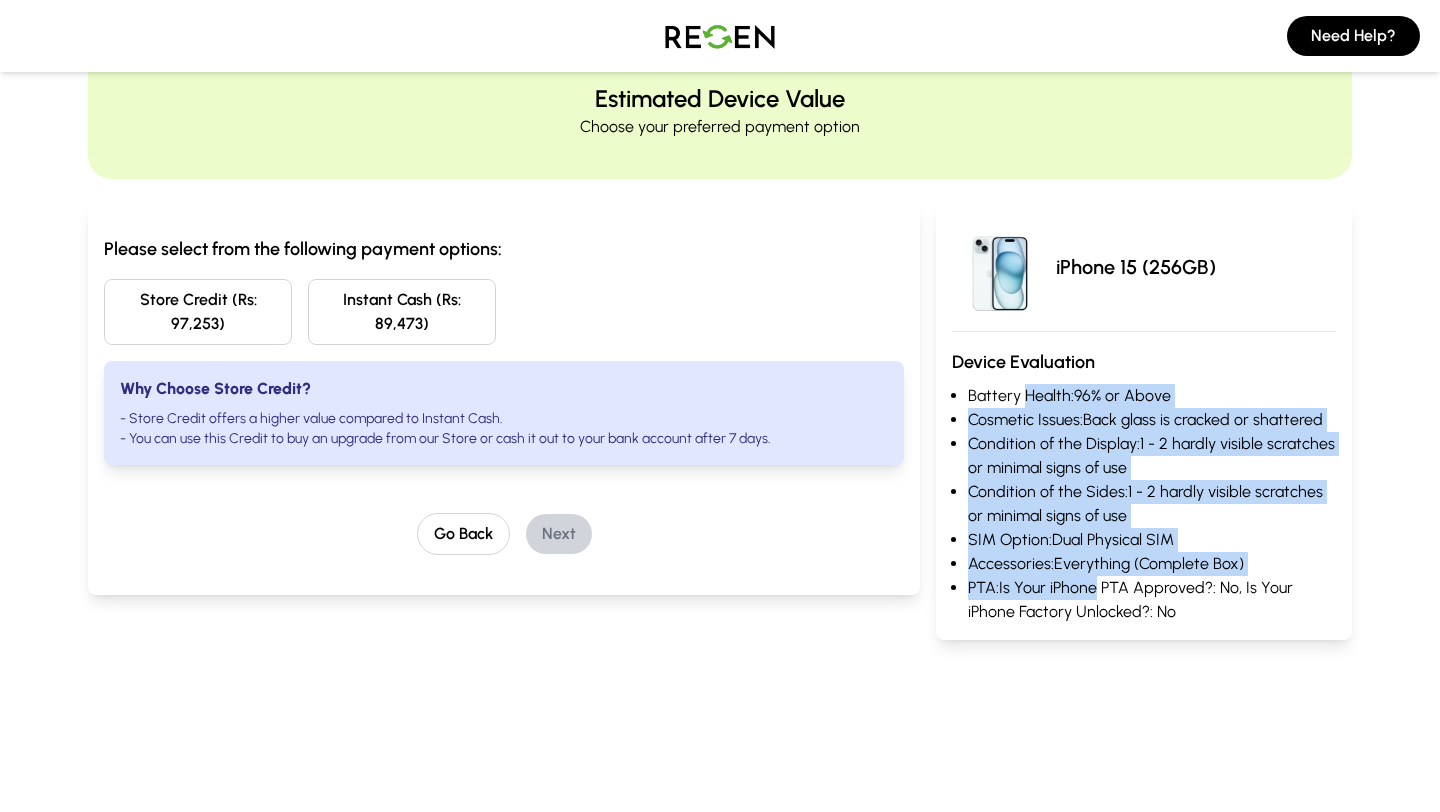drag, startPoint x: 1031, startPoint y: 396, endPoint x: 1070, endPoint y: 642, distance: 249.07228 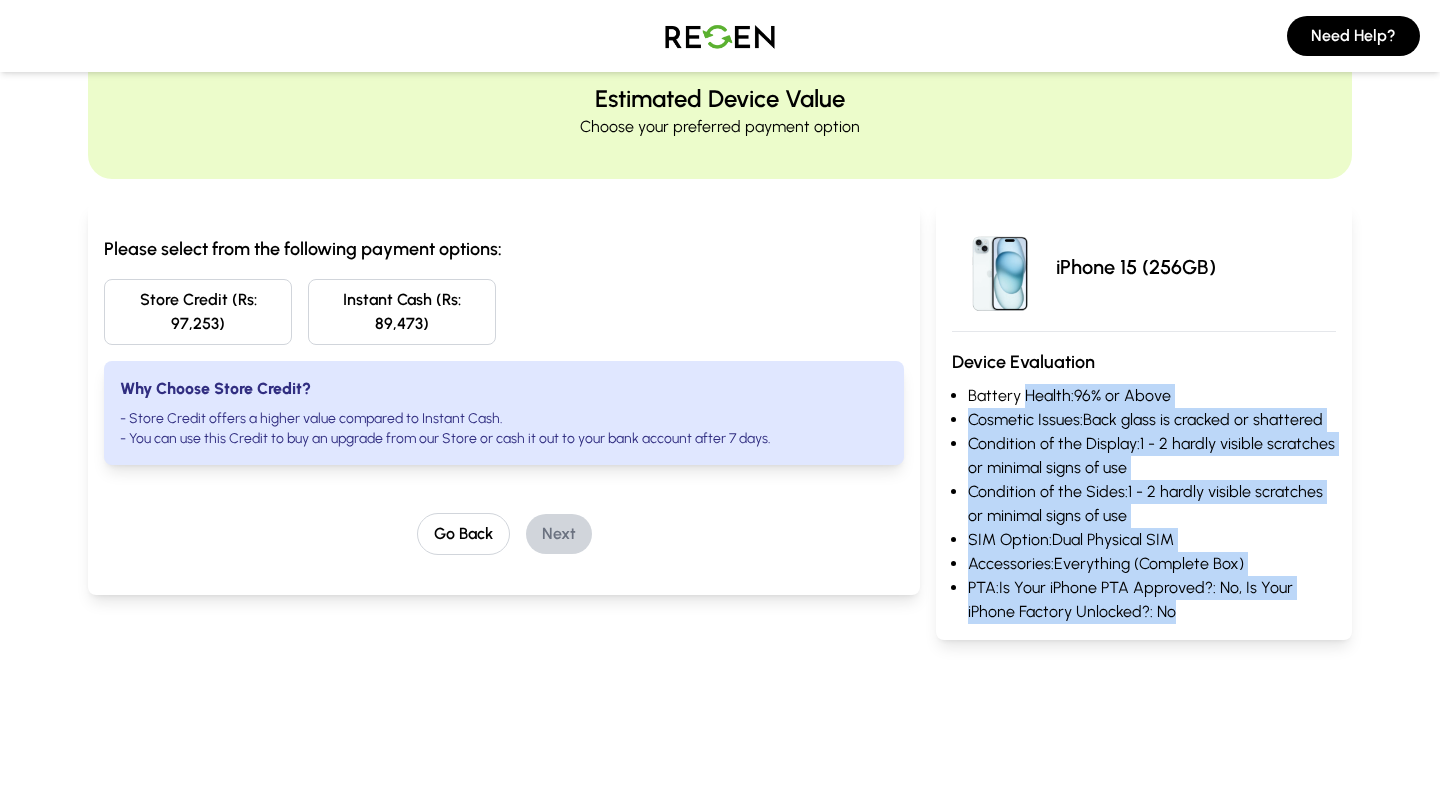 click on "iPhone 15    (256GB) Device Evaluation Battery Health:  96% or Above Cosmetic Issues:  Back glass is cracked or shattered Condition of the Display:  1 - 2 hardly visible scratches or minimal signs of use Condition of the Sides:  1 - 2 hardly visible scratches or minimal signs of use SIM Option:  Dual Physical SIM Accessories:  Everything (Complete Box) PTA:  Is Your iPhone PTA Approved?: No, Is Your iPhone Factory Unlocked?: No" at bounding box center [1144, 423] 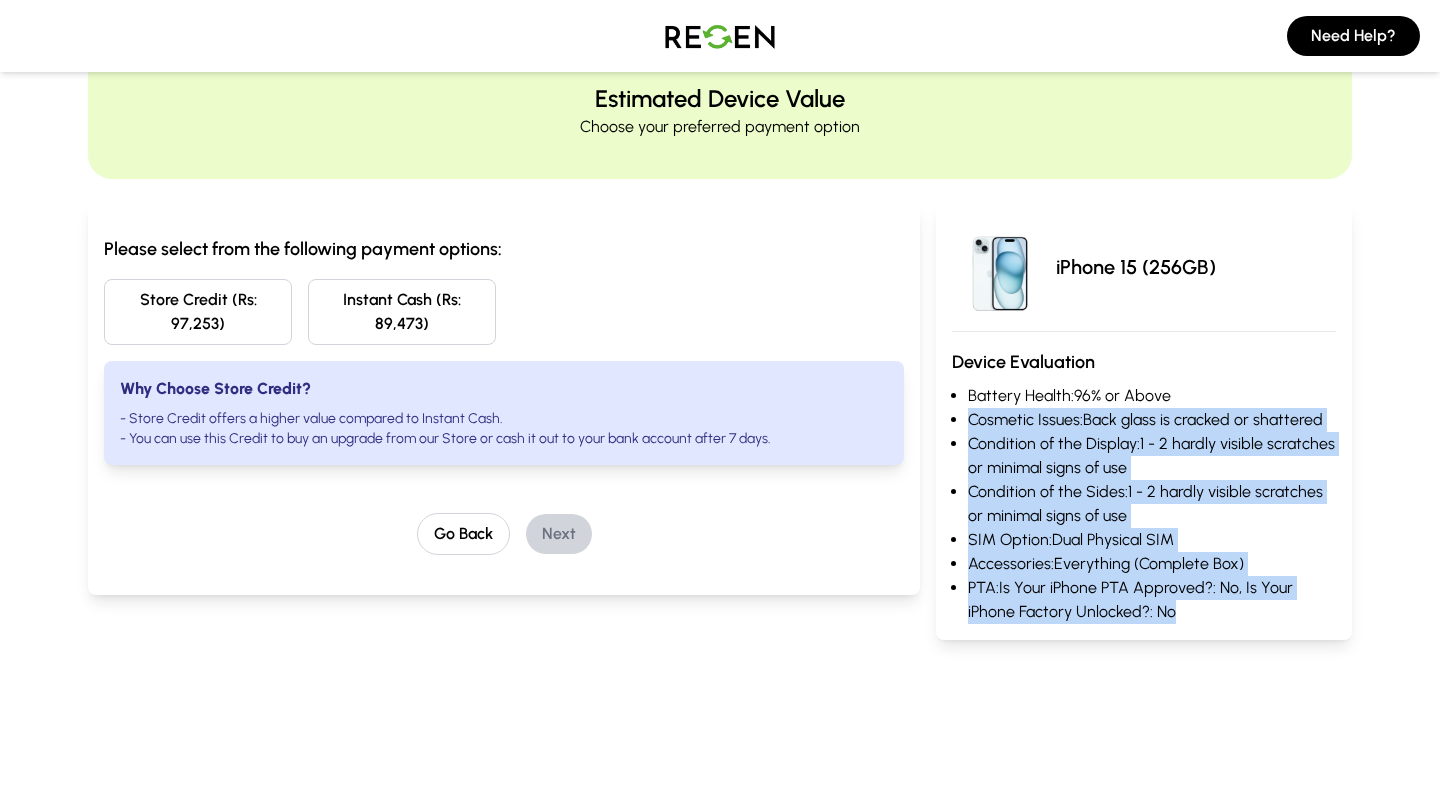 drag, startPoint x: 1070, startPoint y: 642, endPoint x: 1009, endPoint y: 411, distance: 238.9184 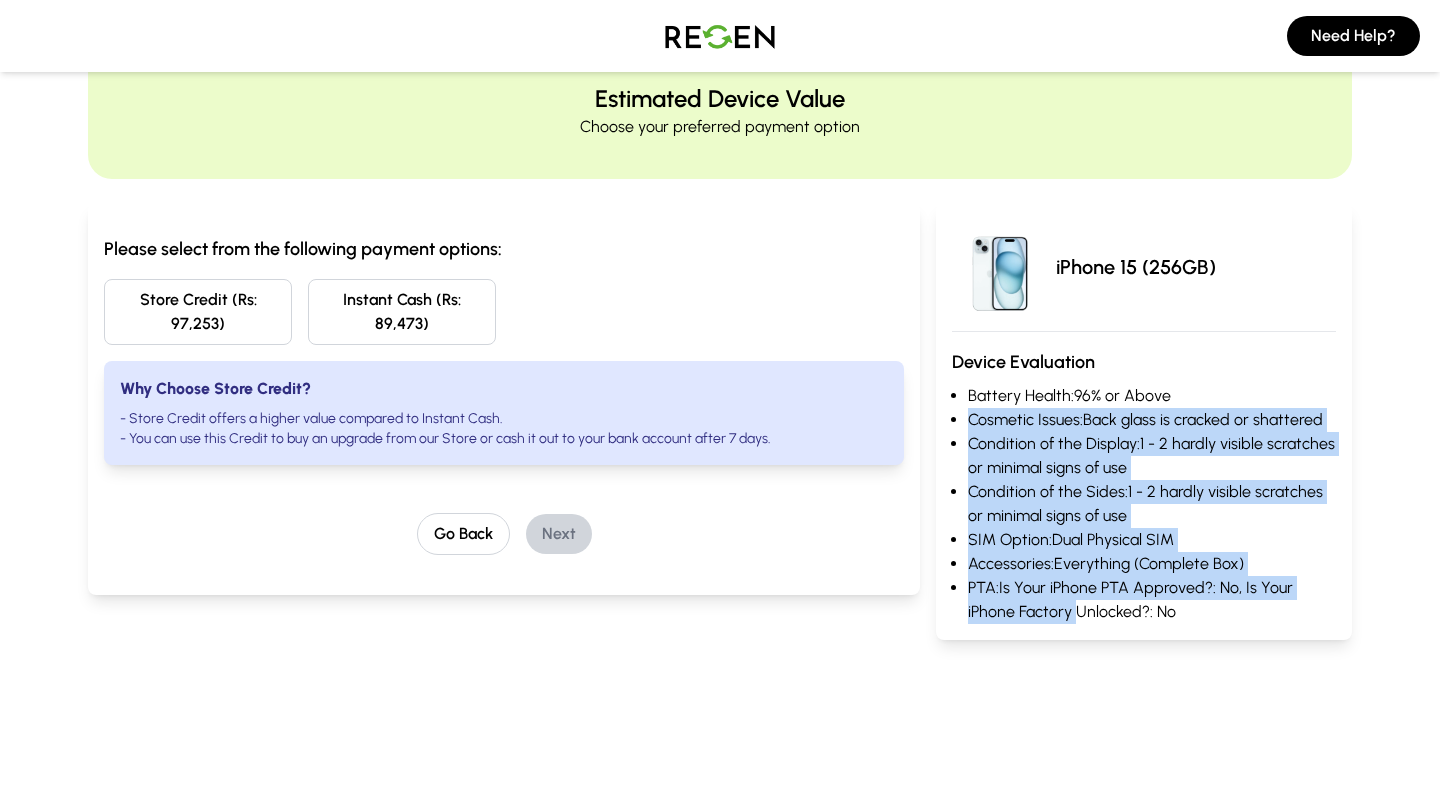 drag, startPoint x: 1009, startPoint y: 411, endPoint x: 1074, endPoint y: 608, distance: 207.44638 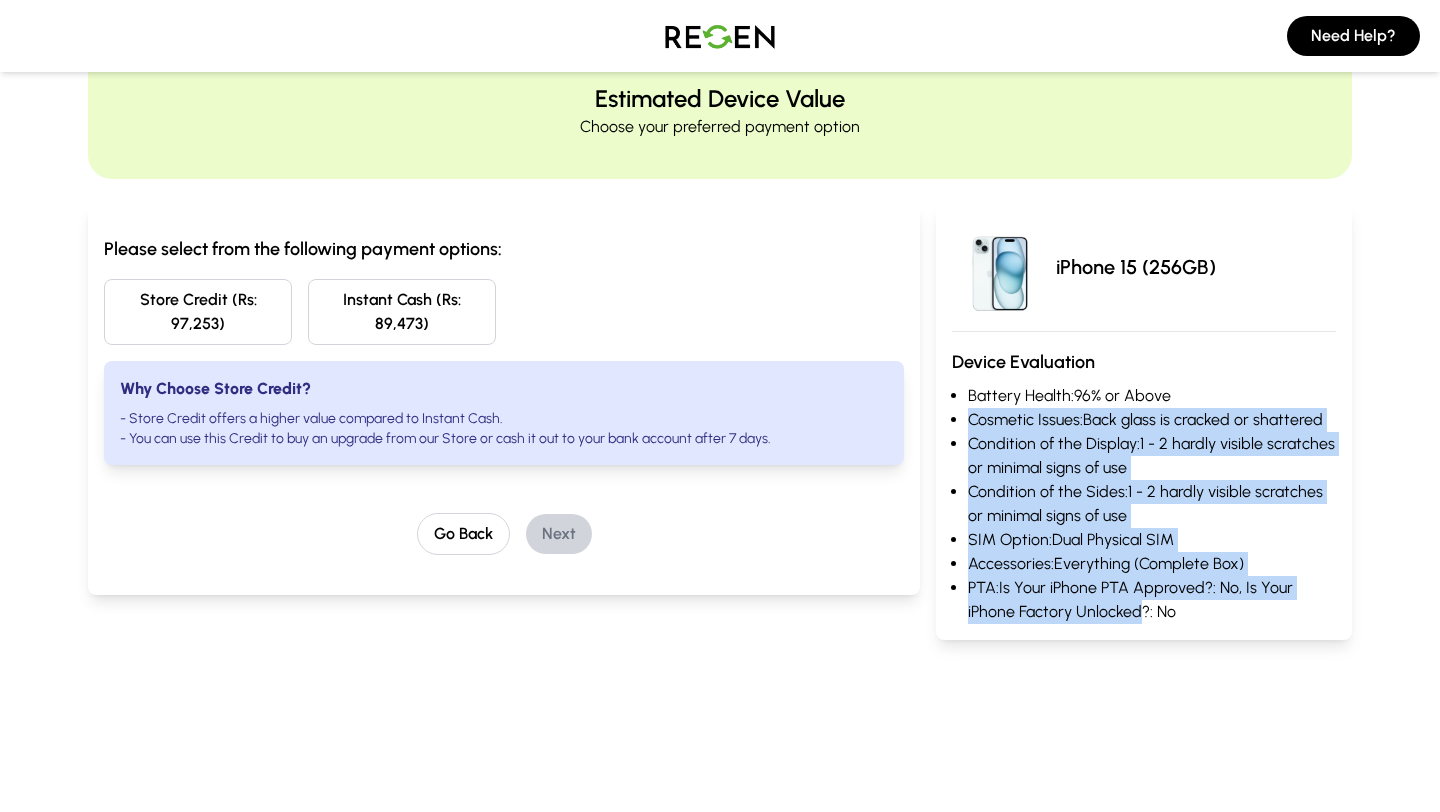 click on "PTA:  Is Your iPhone PTA Approved?: No, Is Your iPhone Factory Unlocked?: No" at bounding box center (1152, 600) 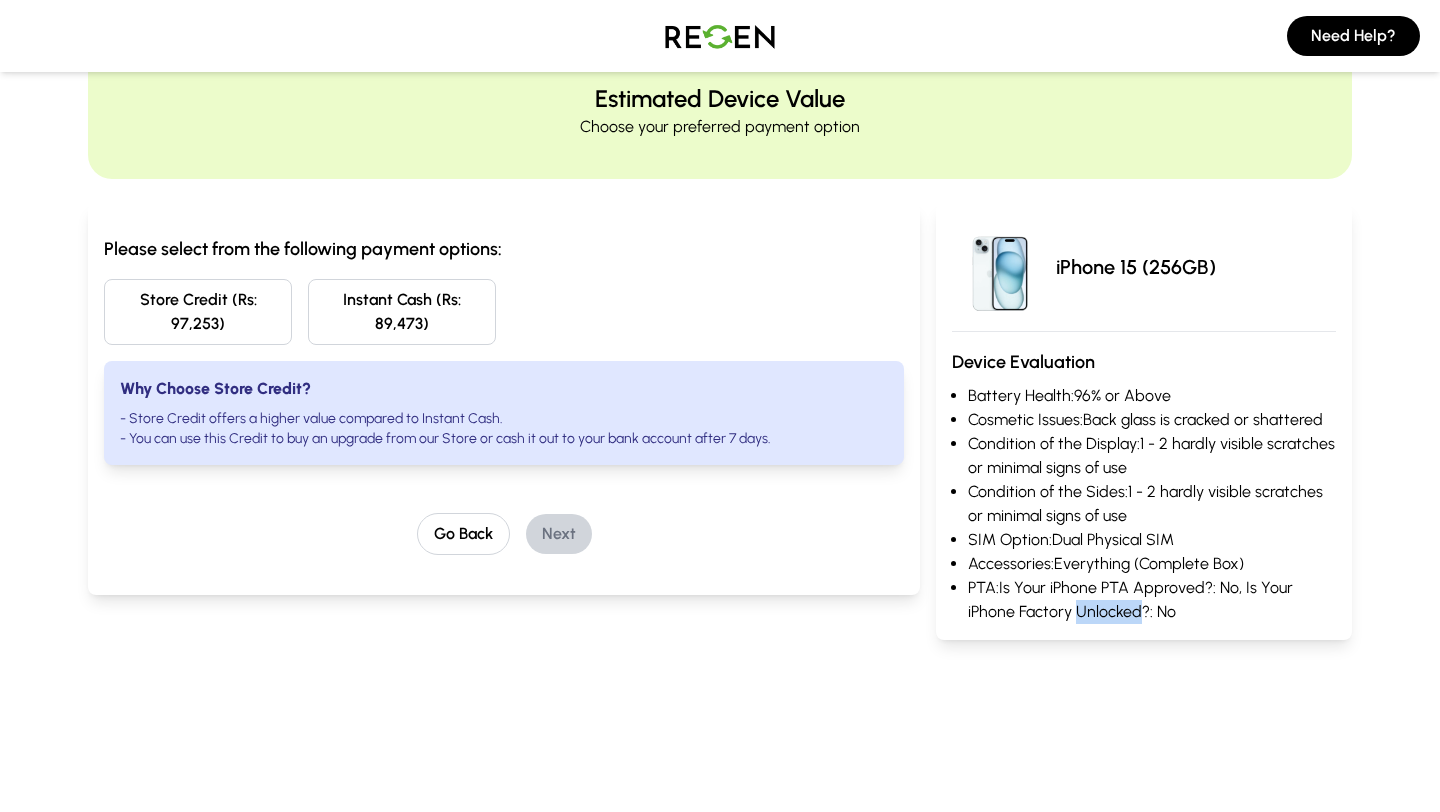 click on "PTA:  Is Your iPhone PTA Approved?: No, Is Your iPhone Factory Unlocked?: No" at bounding box center [1152, 600] 